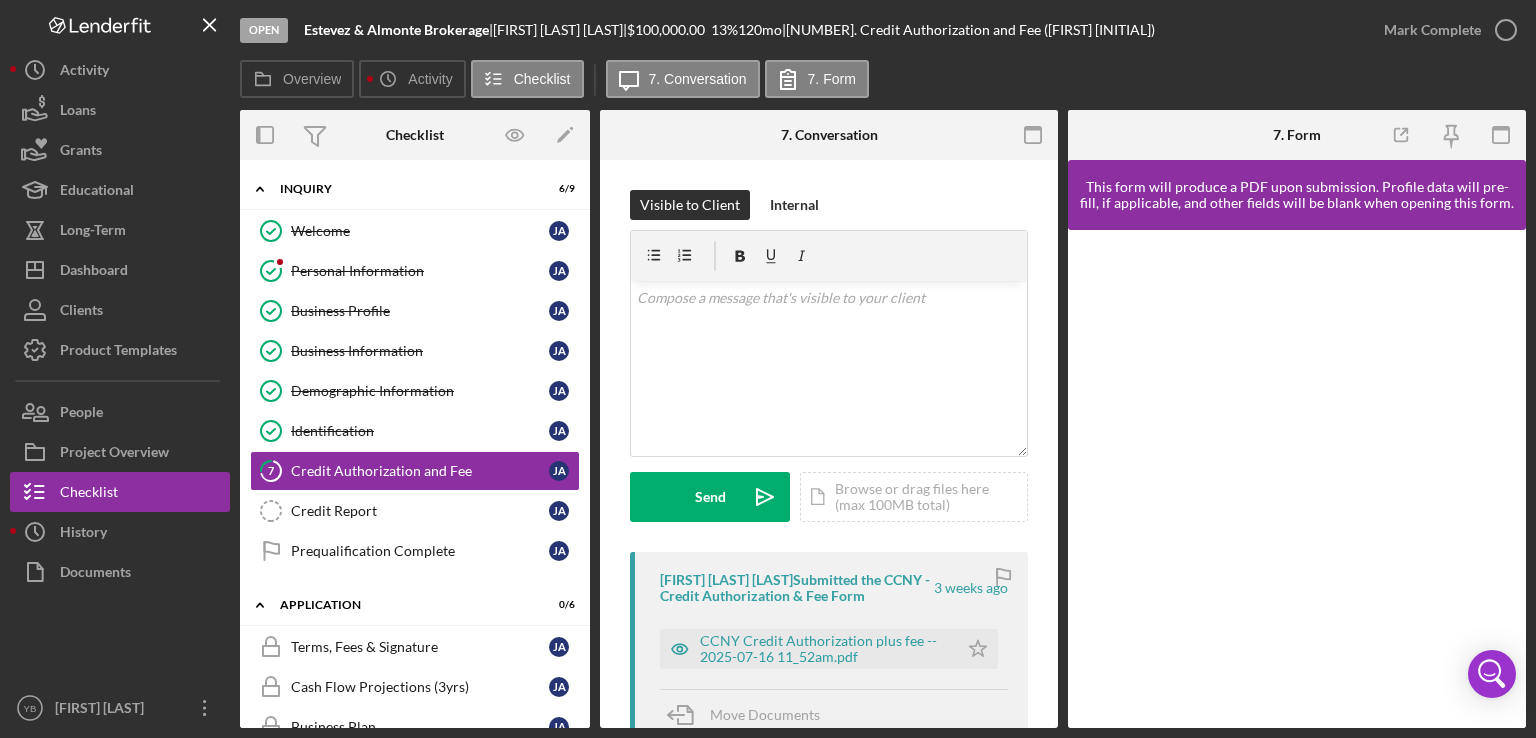 scroll, scrollTop: 0, scrollLeft: 0, axis: both 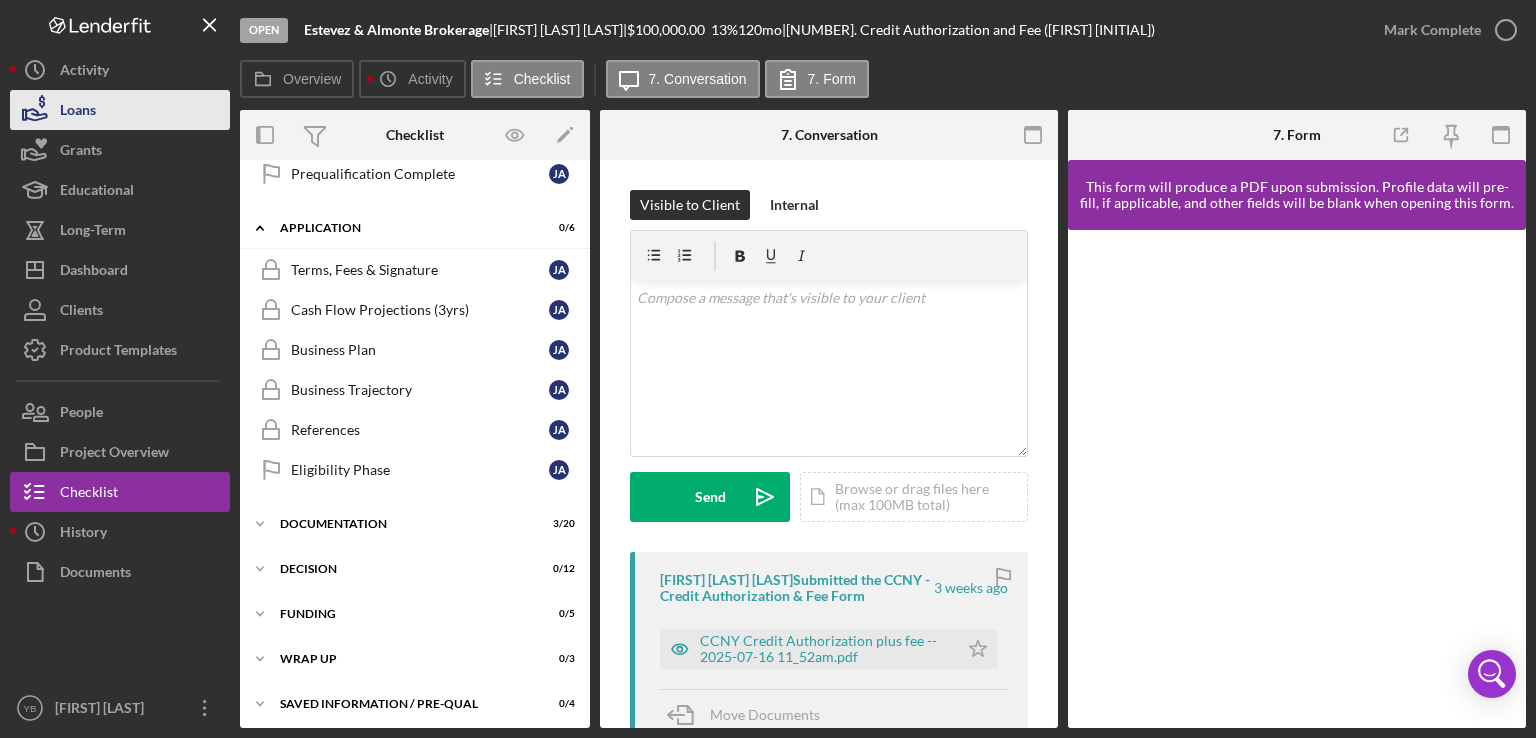 click on "Loans" at bounding box center (120, 110) 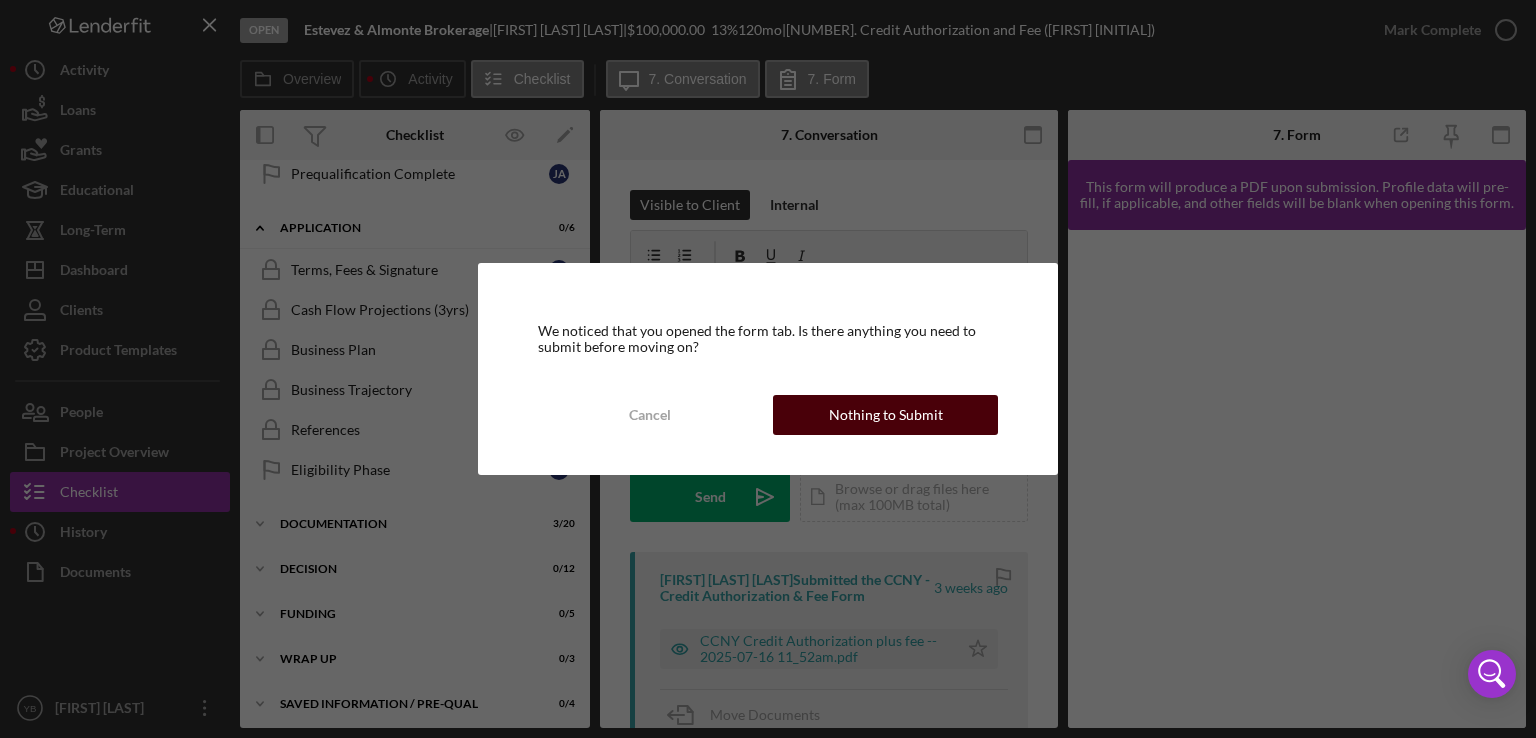 click on "Nothing to Submit" at bounding box center [885, 415] 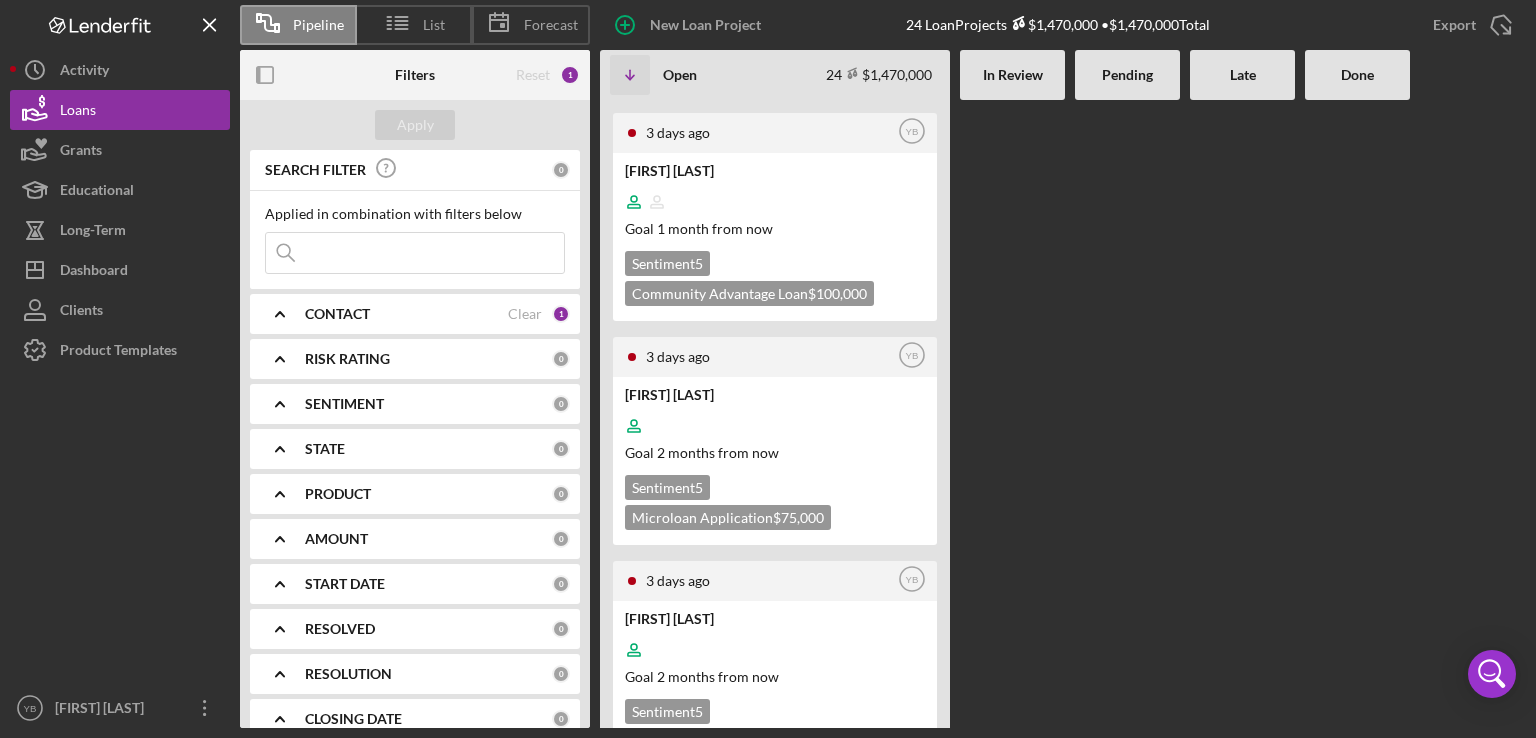 click at bounding box center (1127, 414) 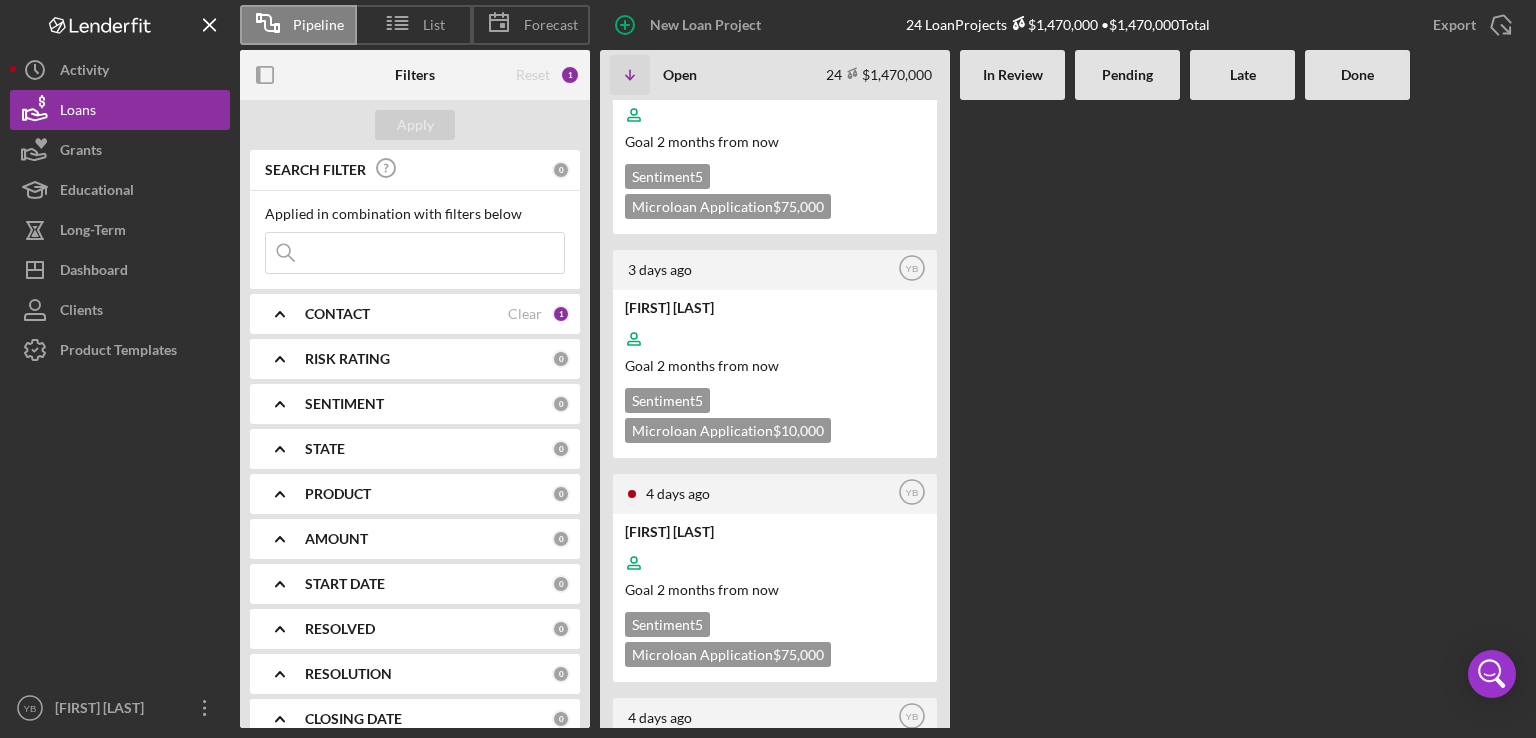 scroll, scrollTop: 560, scrollLeft: 0, axis: vertical 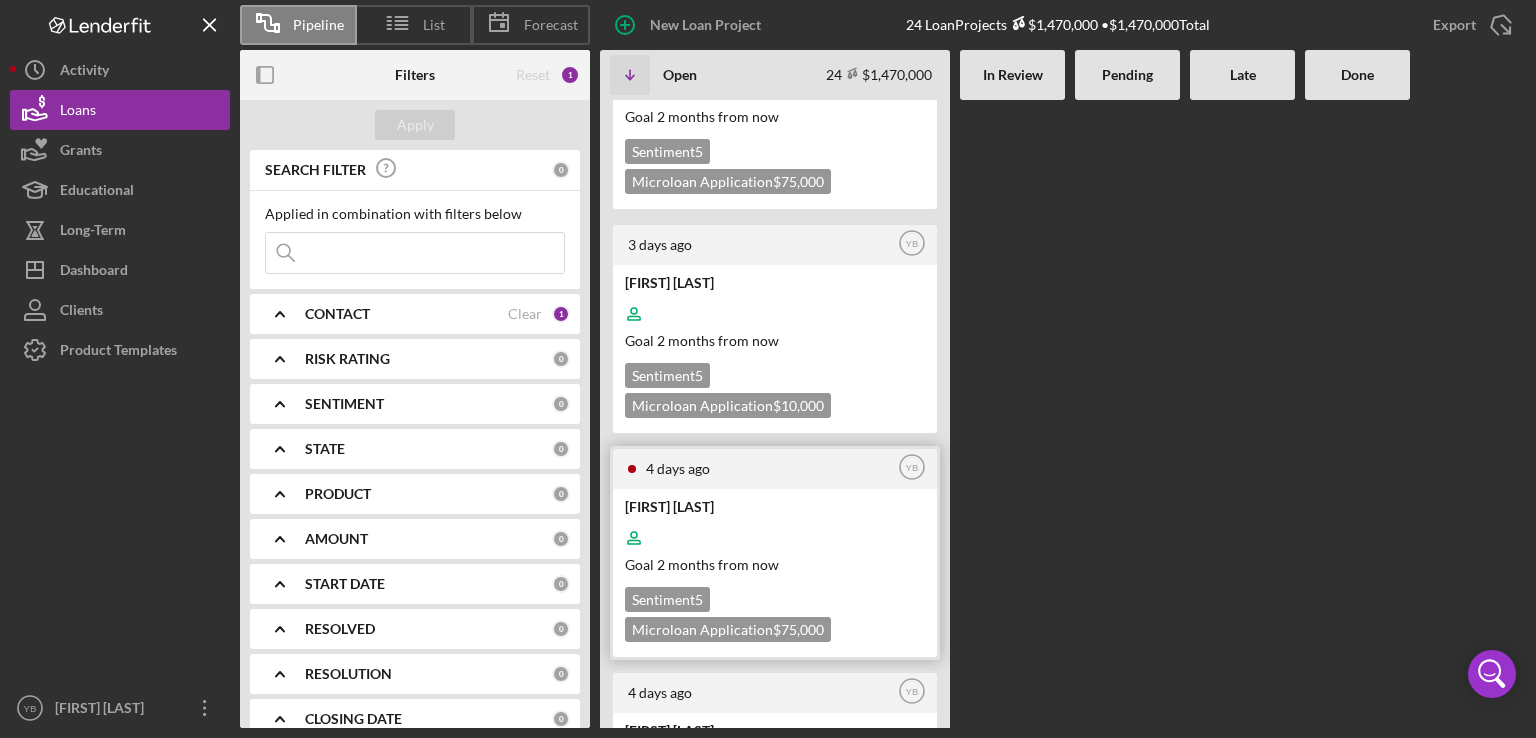 click at bounding box center [773, 538] 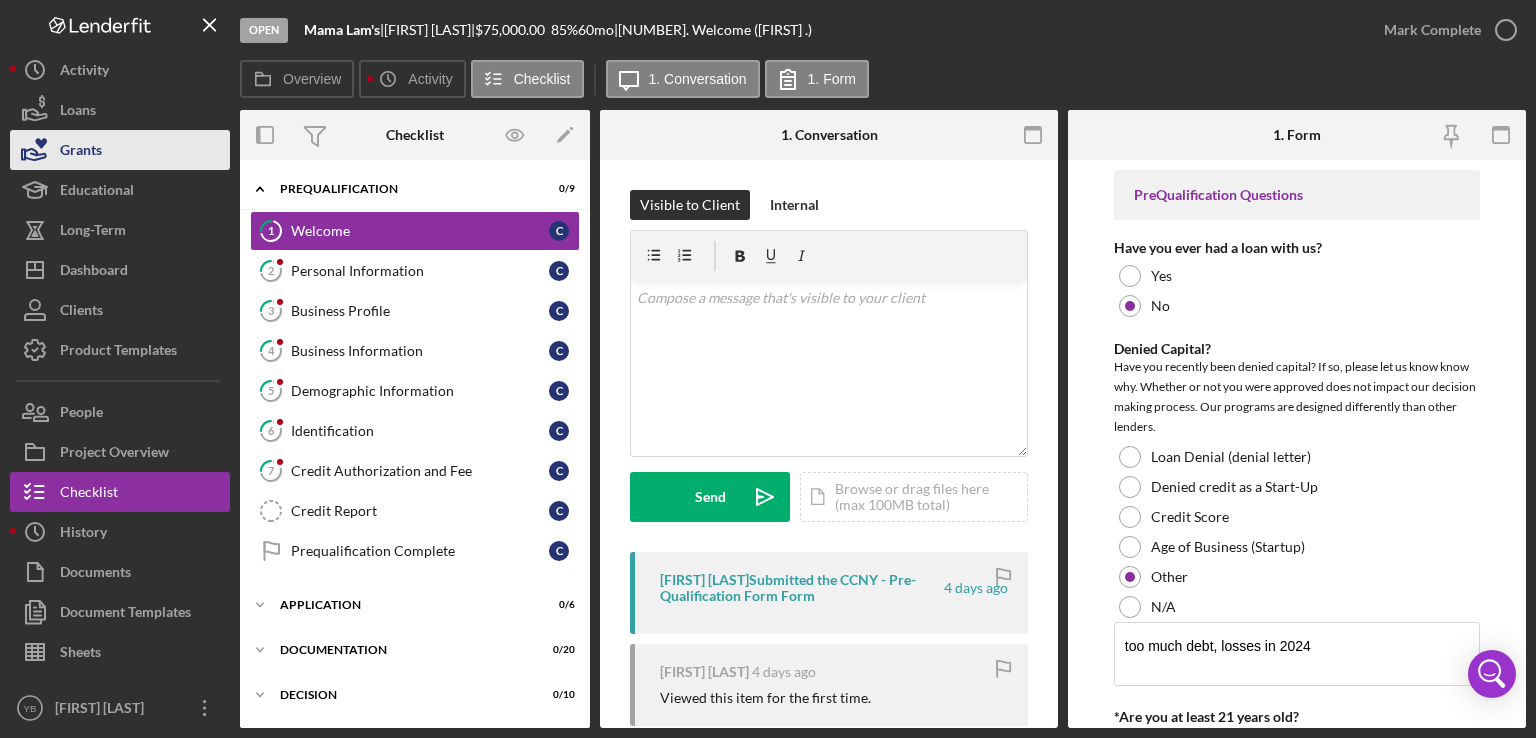 click on "Grants" at bounding box center (120, 150) 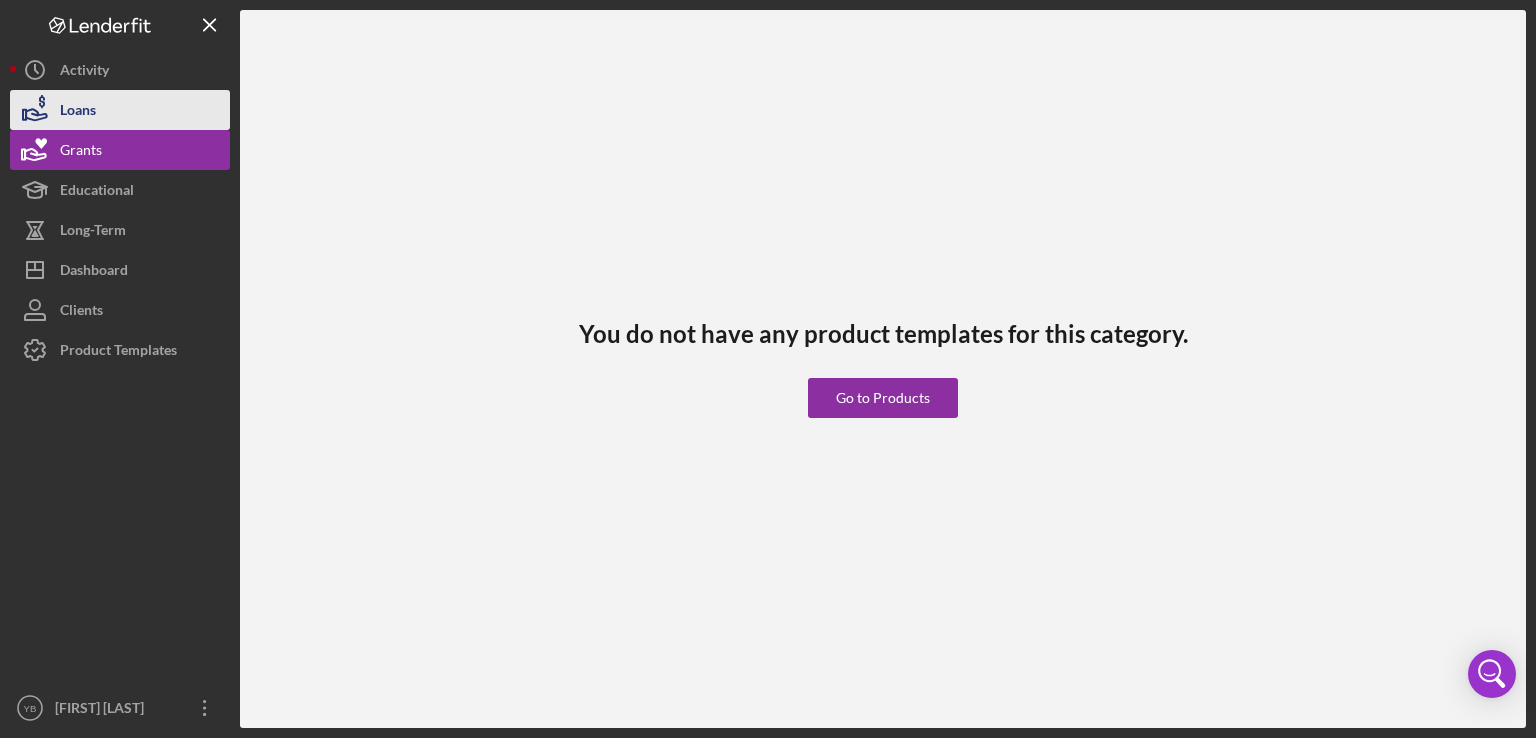 click on "Loans" at bounding box center [120, 110] 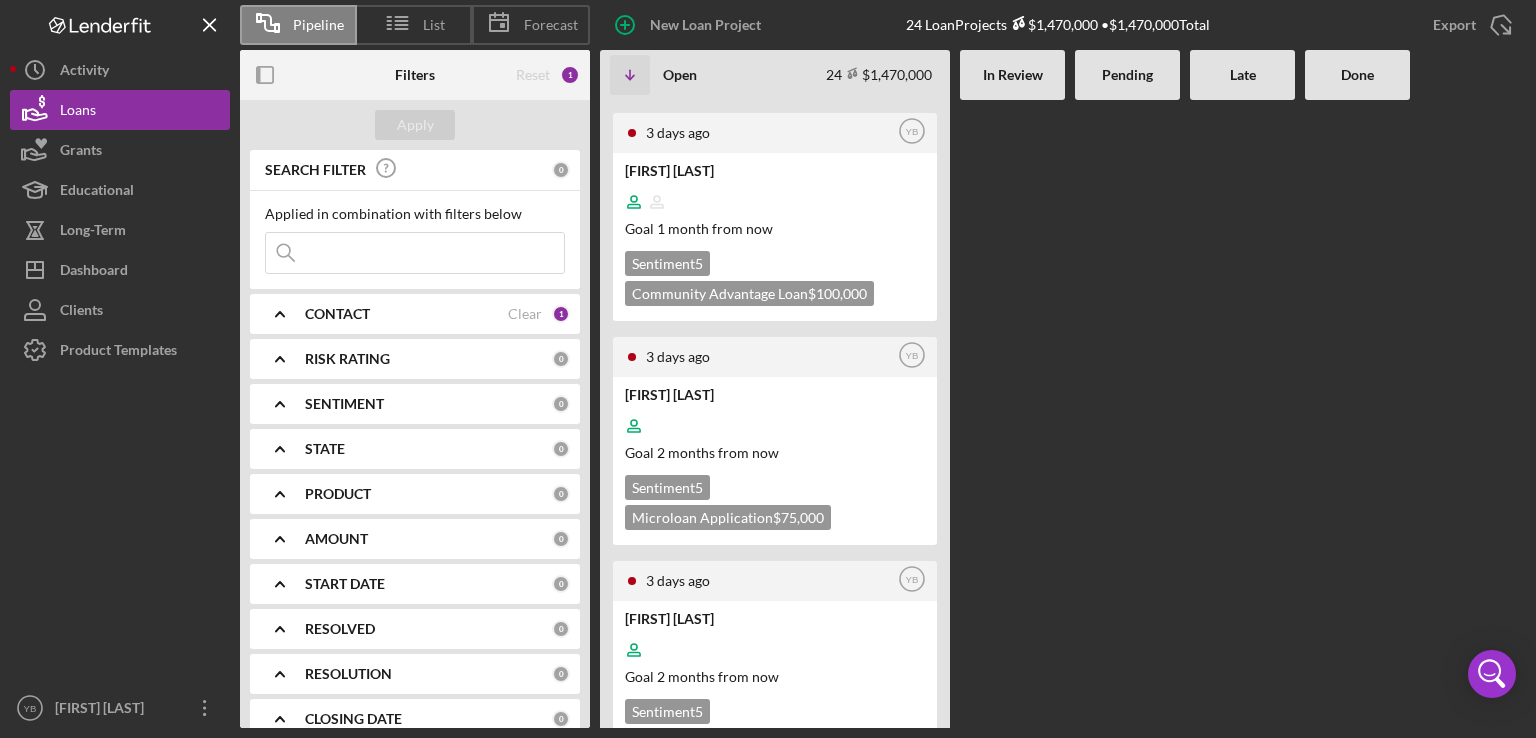 click at bounding box center [1127, 414] 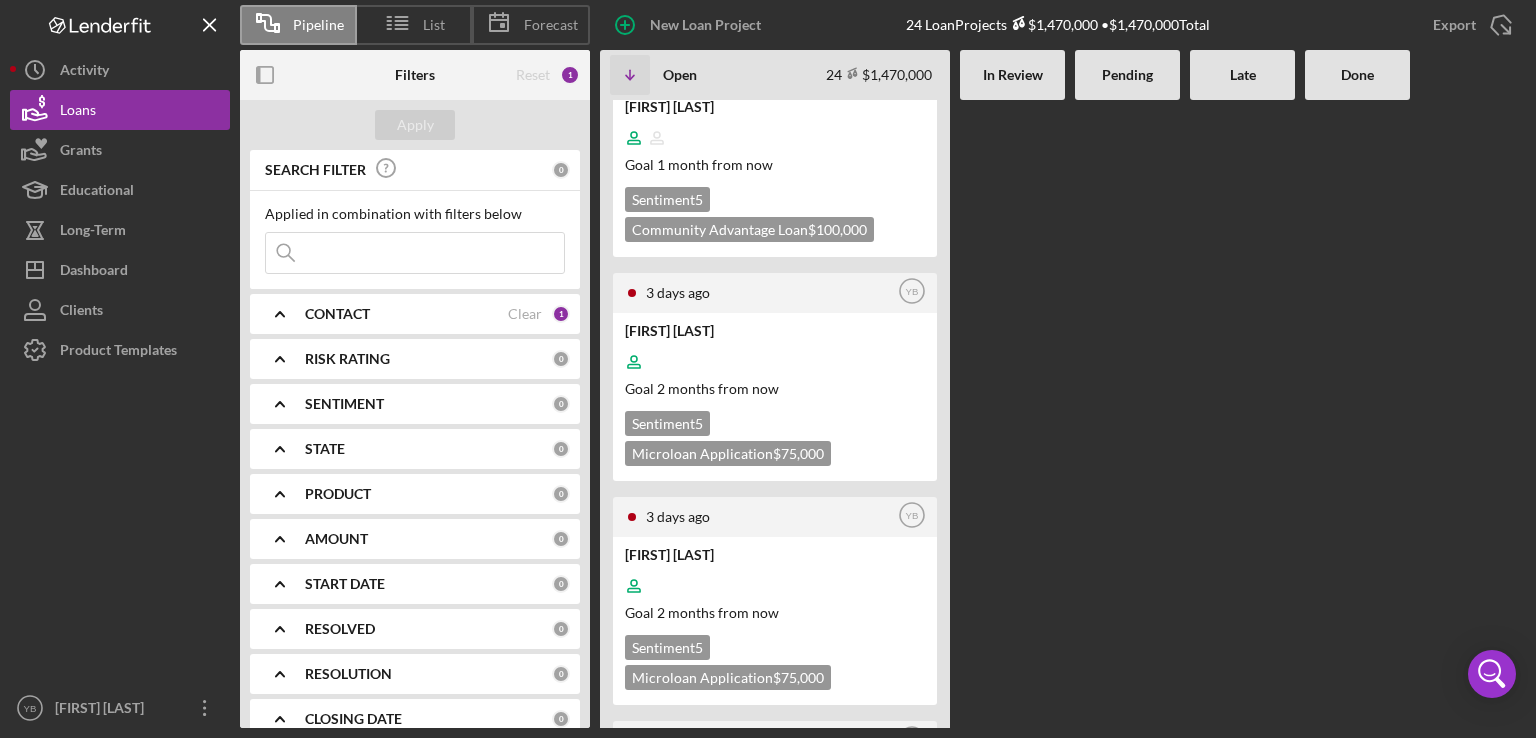 scroll, scrollTop: 0, scrollLeft: 0, axis: both 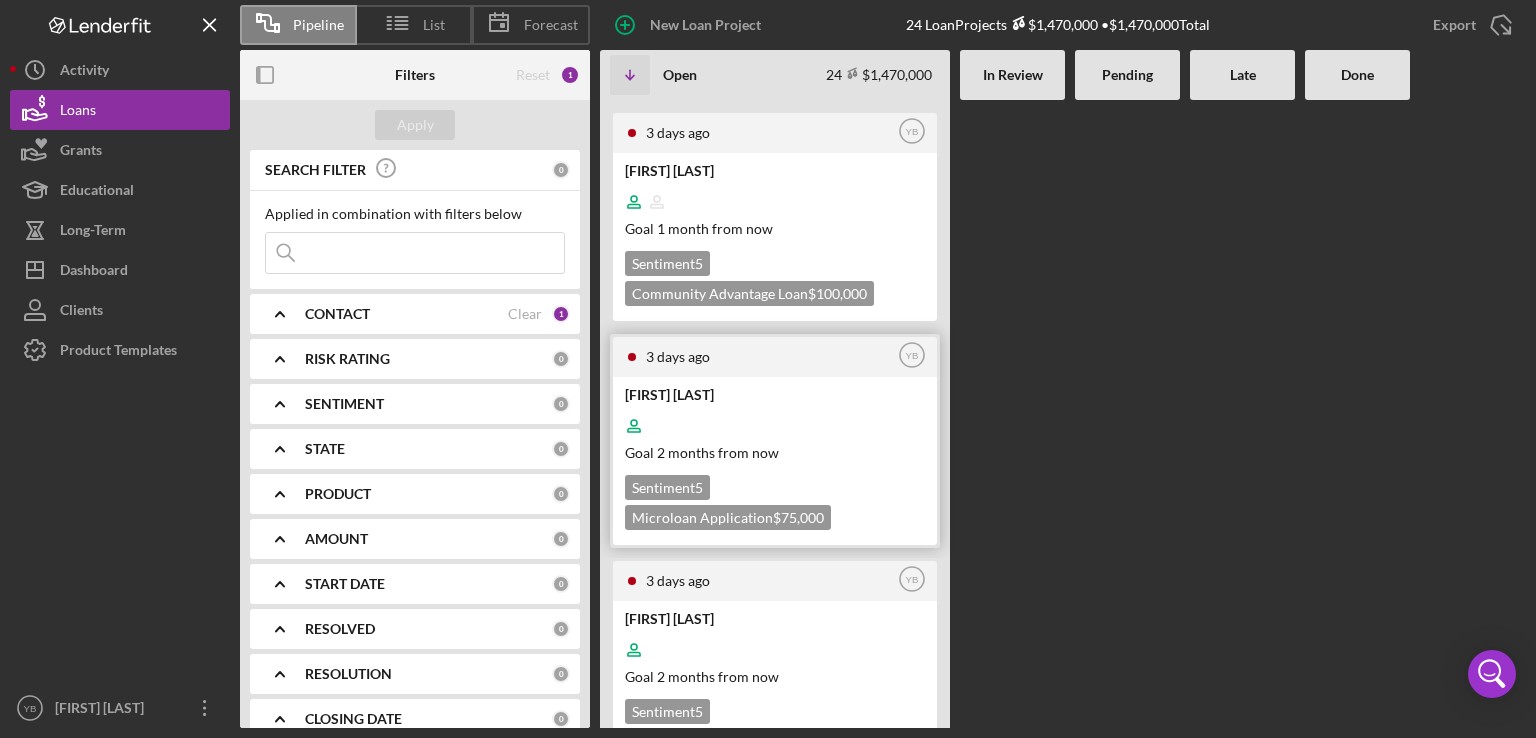 click at bounding box center (773, 426) 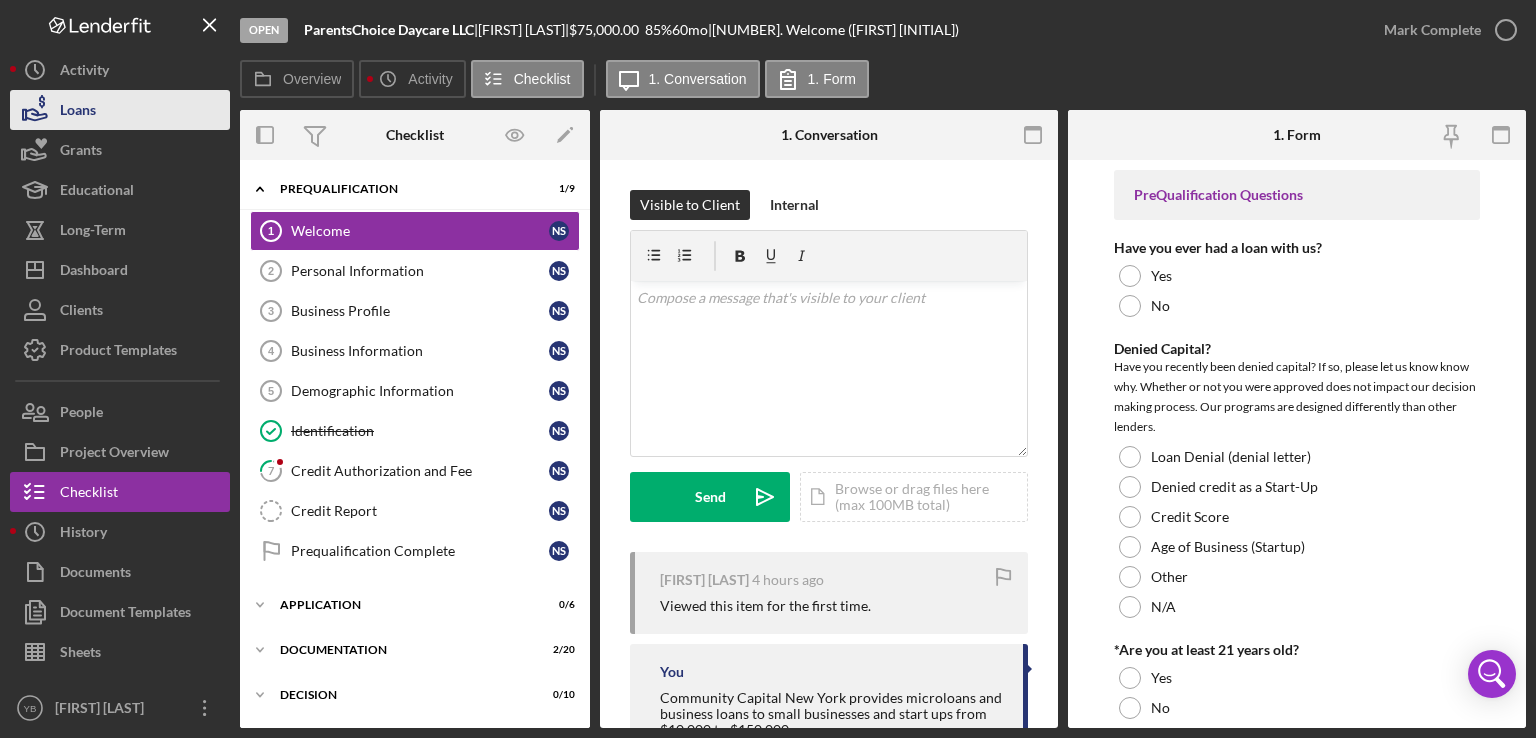 click on "Loans" at bounding box center [120, 110] 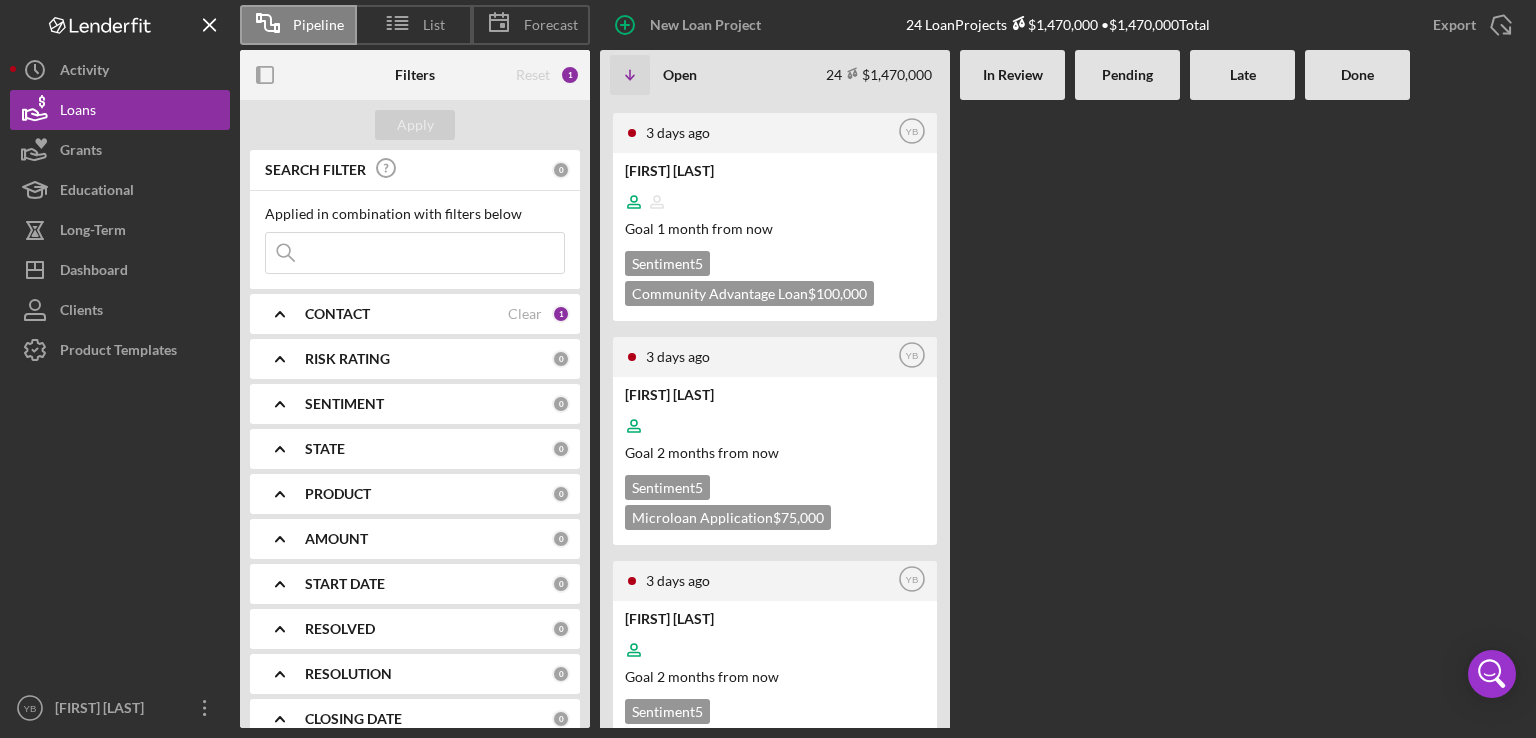click at bounding box center [1127, 414] 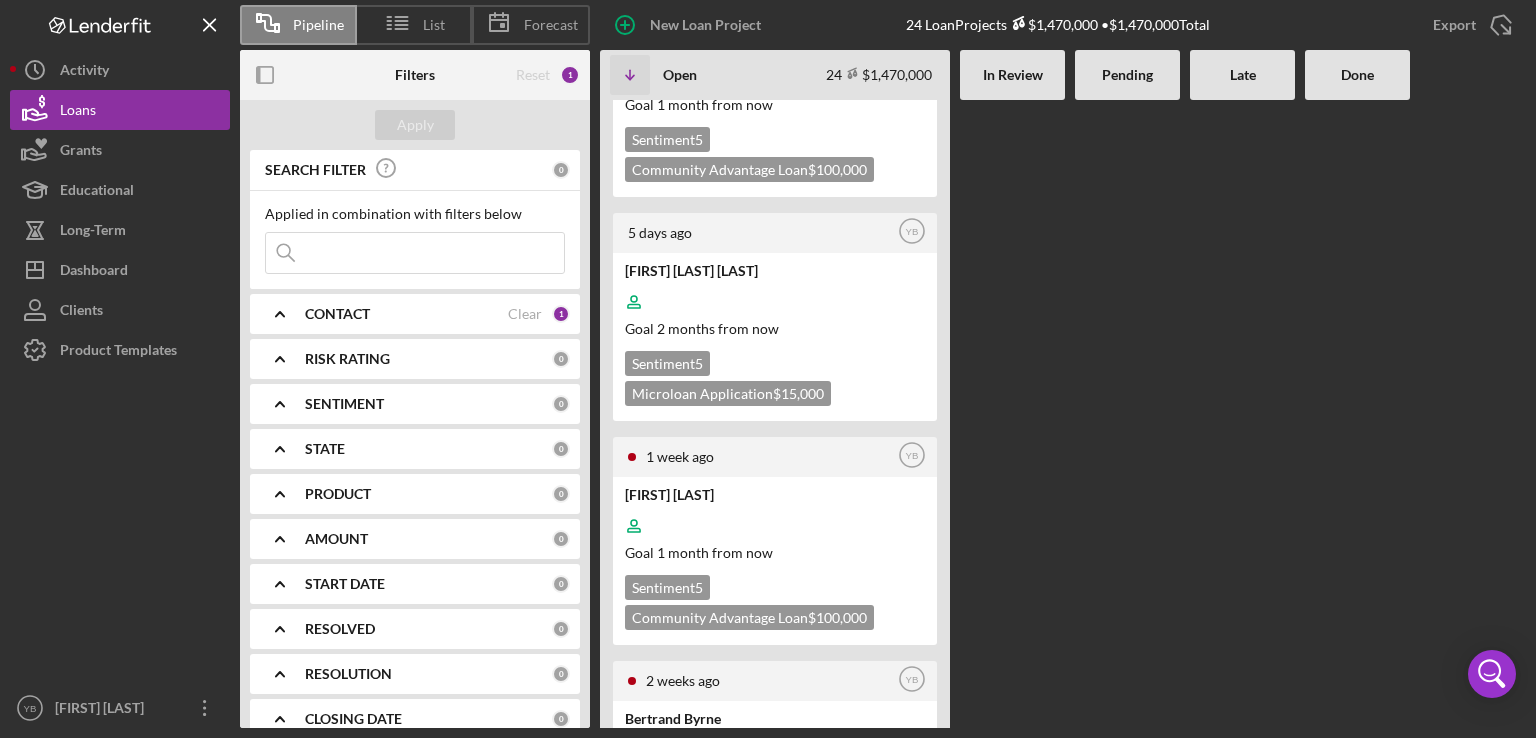 scroll, scrollTop: 1920, scrollLeft: 0, axis: vertical 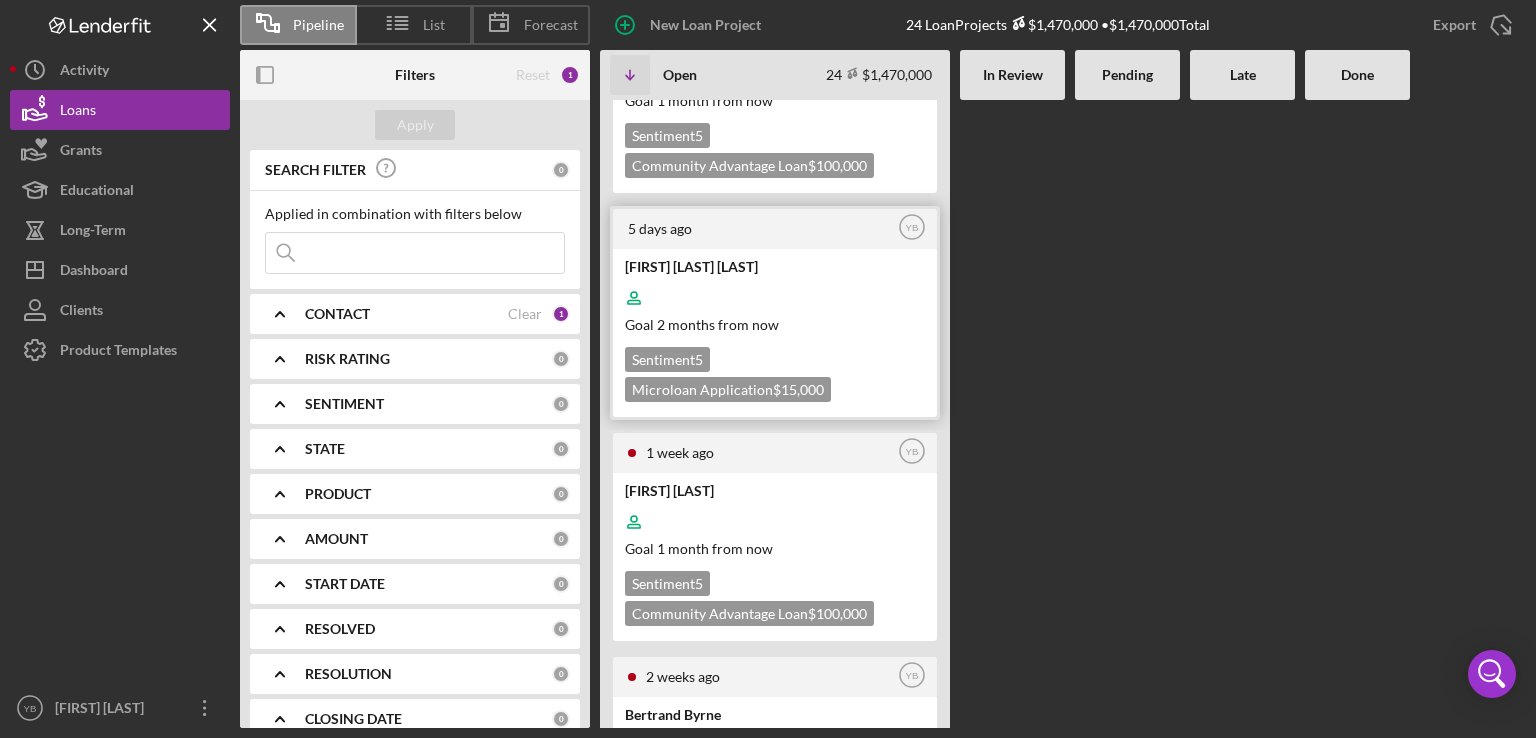 click on "Goal   2 months from now" at bounding box center [773, 324] 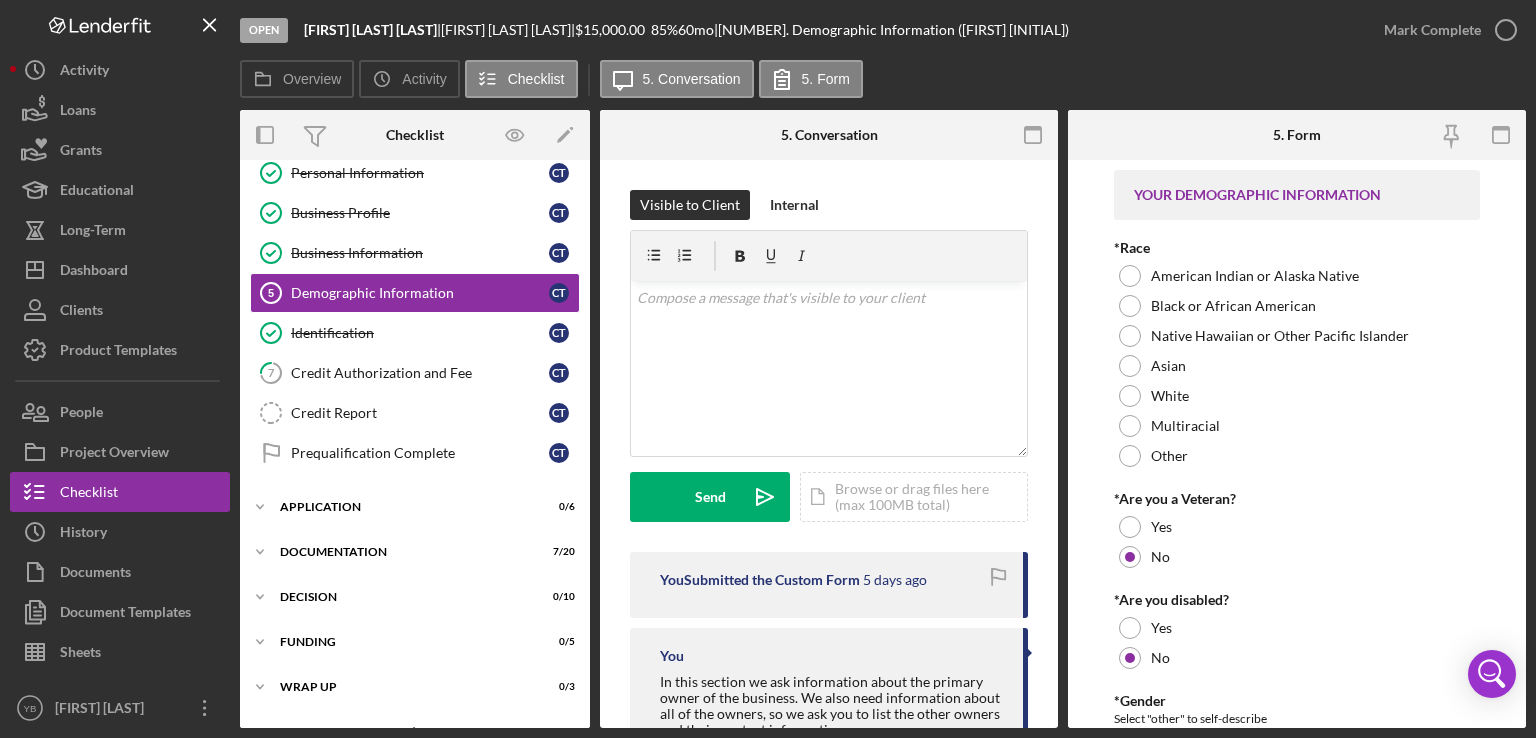 scroll, scrollTop: 129, scrollLeft: 0, axis: vertical 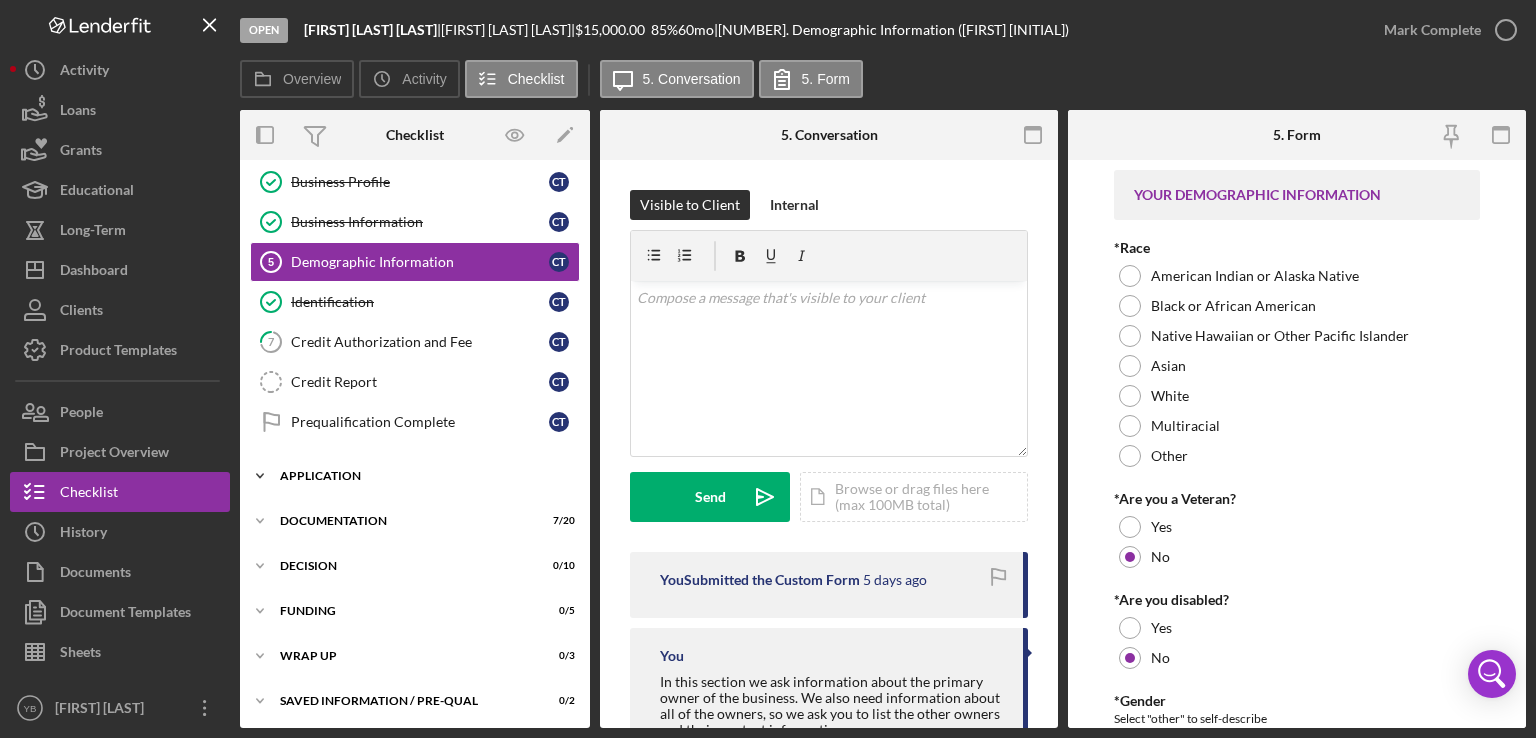 click on "Application" at bounding box center [422, 476] 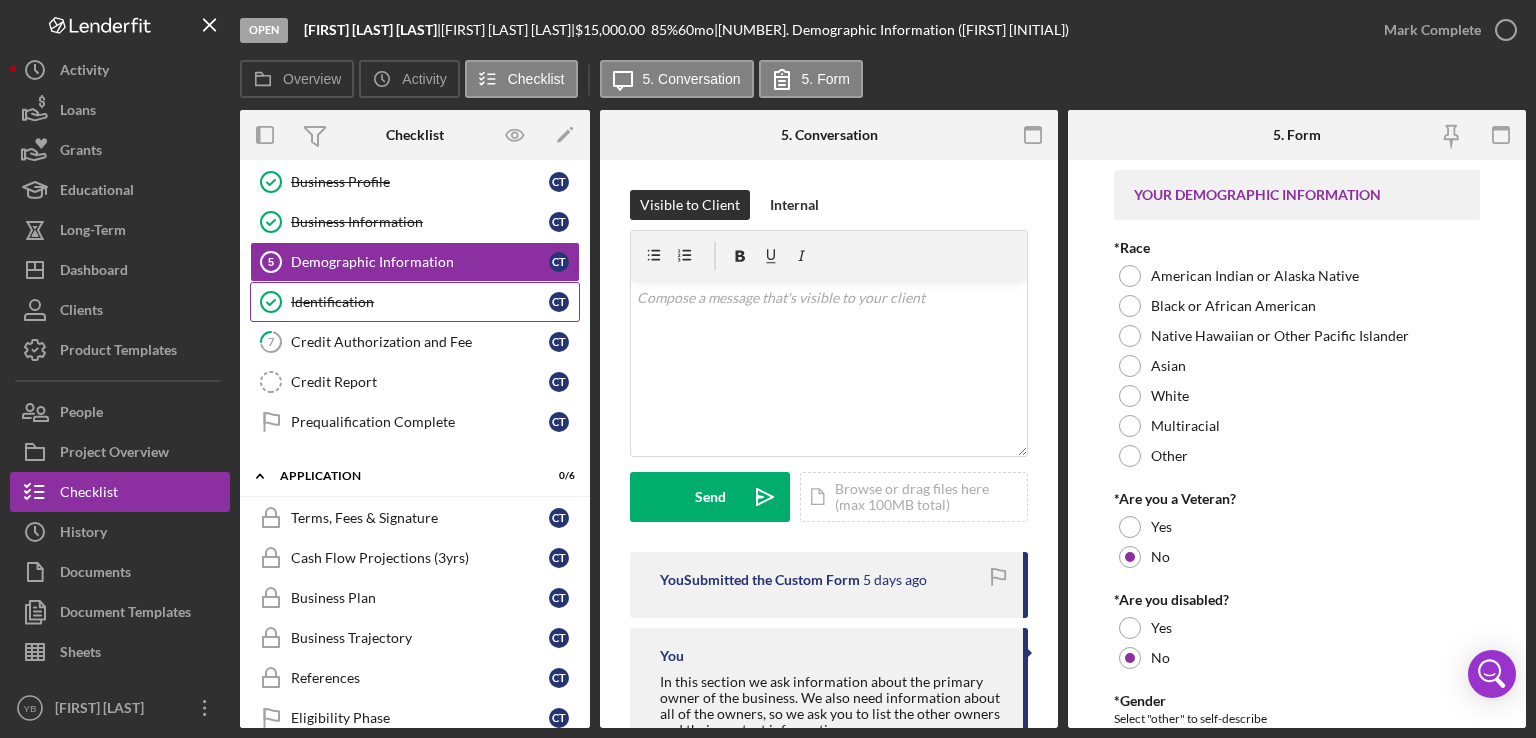 click on "Identification" at bounding box center (420, 302) 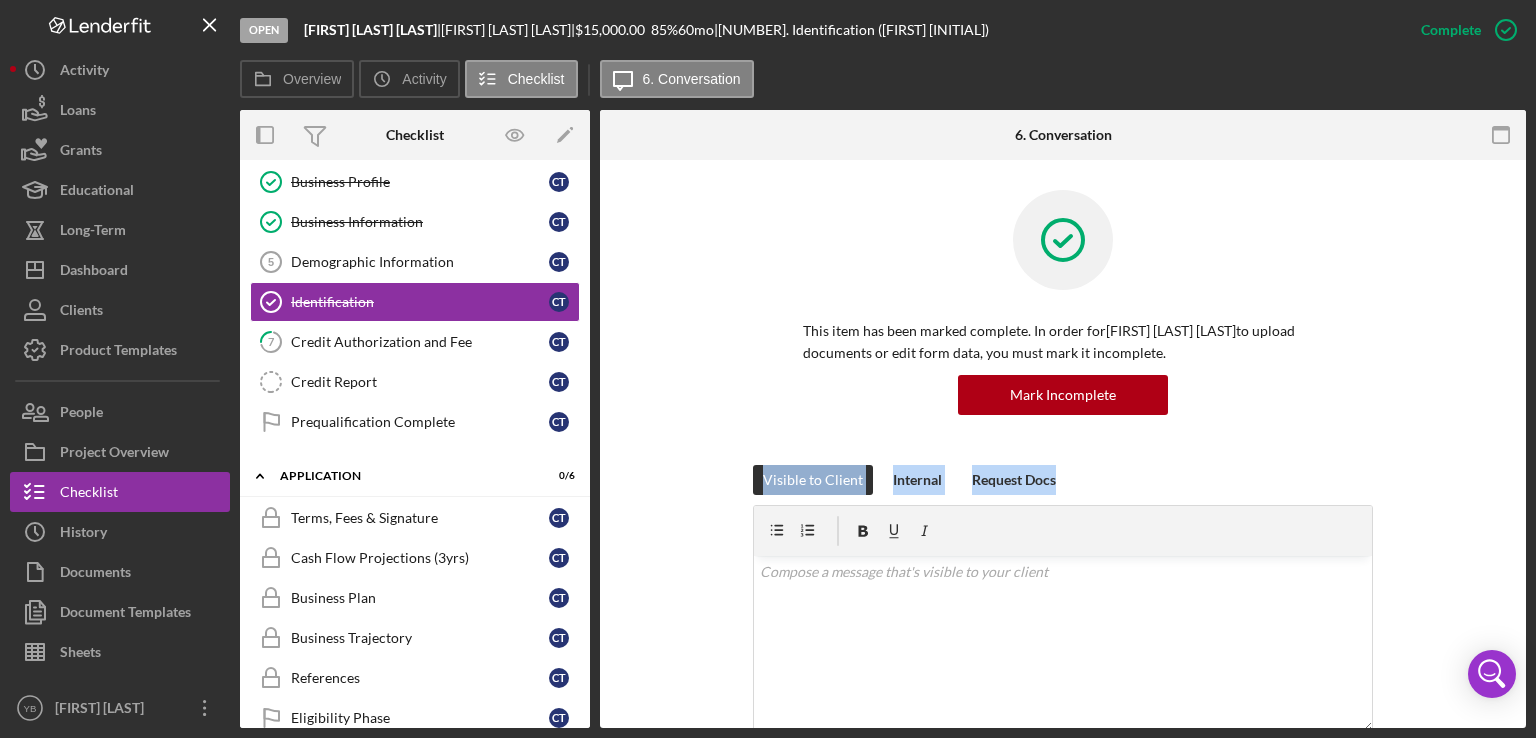 drag, startPoint x: 1527, startPoint y: 394, endPoint x: 1535, endPoint y: 541, distance: 147.21753 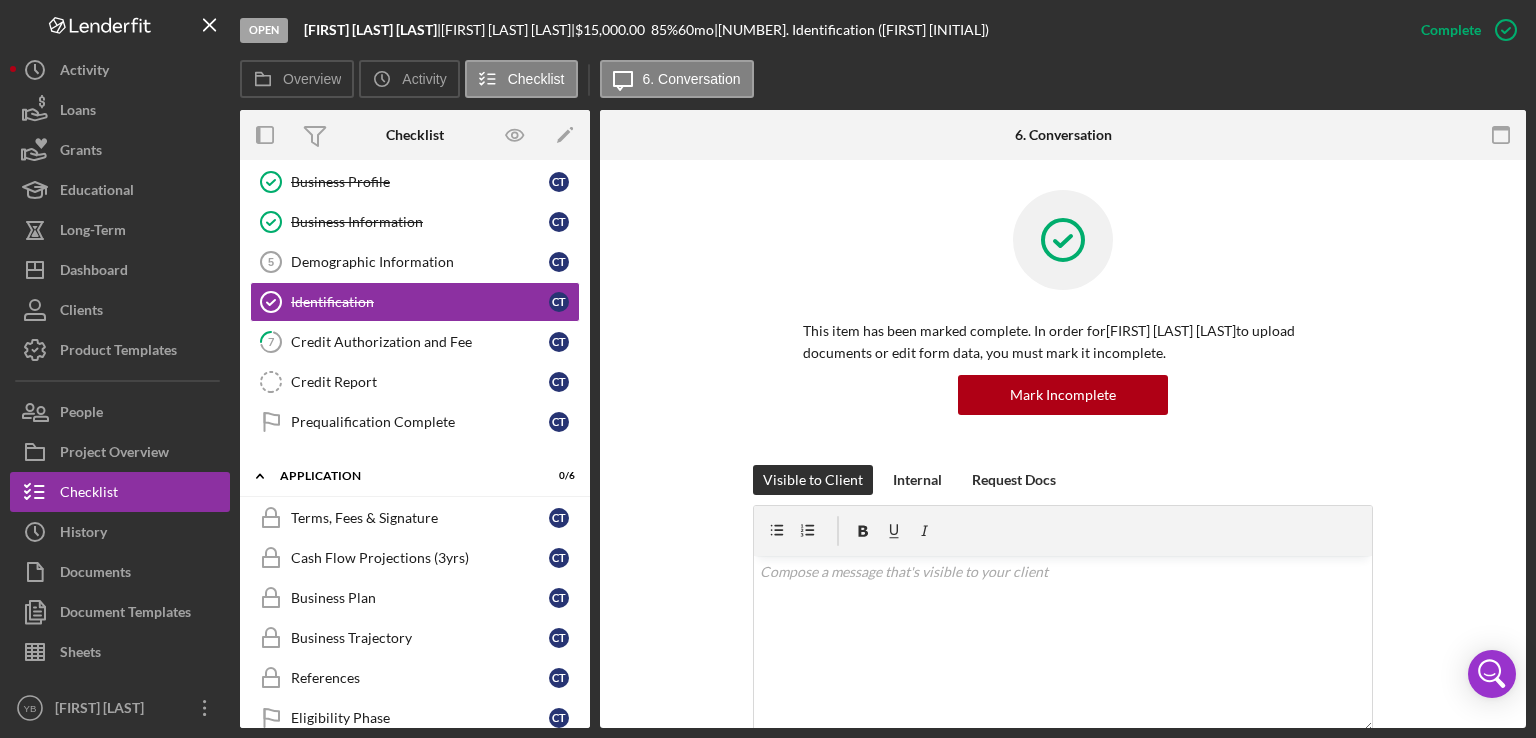 click on "Open [FIRST] [LAST]    |   [FIRST]   |   $[NUMBER].00    [NUMBER] %   [NUMBER]  mo   |    [NUMBER]. Identification ([FIRST]  [INITIAL]) Complete Mark Incomplete Overview Icon/History Activity Checklist Icon/Message [NUMBER]. Conversation Overview Overview Edit Icon/Edit Status Ongoing Risk Rating Sentiment Rating [NUMBER] Product Microloan Application Created Date [DATE] Started Date [DATE] Closing Goal [DATE] Amount $[NUMBER].00 Rate [NUMBER].000% Term [NUMBER] months Contact Icon/User Photo YB [FIRST]    [LAST] Account Executive Stage Open Weekly Status Update Yes Inactivity Alerts Yes Key Ratios Edit Icon/Edit DSCR Collateral Coverage DTI LTV Global DSCR Global Collateral Coverage Global DTI NOI Recommendation Edit Icon/Edit Payment Type Rate Term Amount Down Payment Closing Fee Include closing fee in amount financed? No Origination Fee Include origination fee in amount financed? No Amount Financed Closing Date First Payment Date Maturity Date Resolution Edit Icon/Edit Resolved On Resolution New Activity" at bounding box center [768, 369] 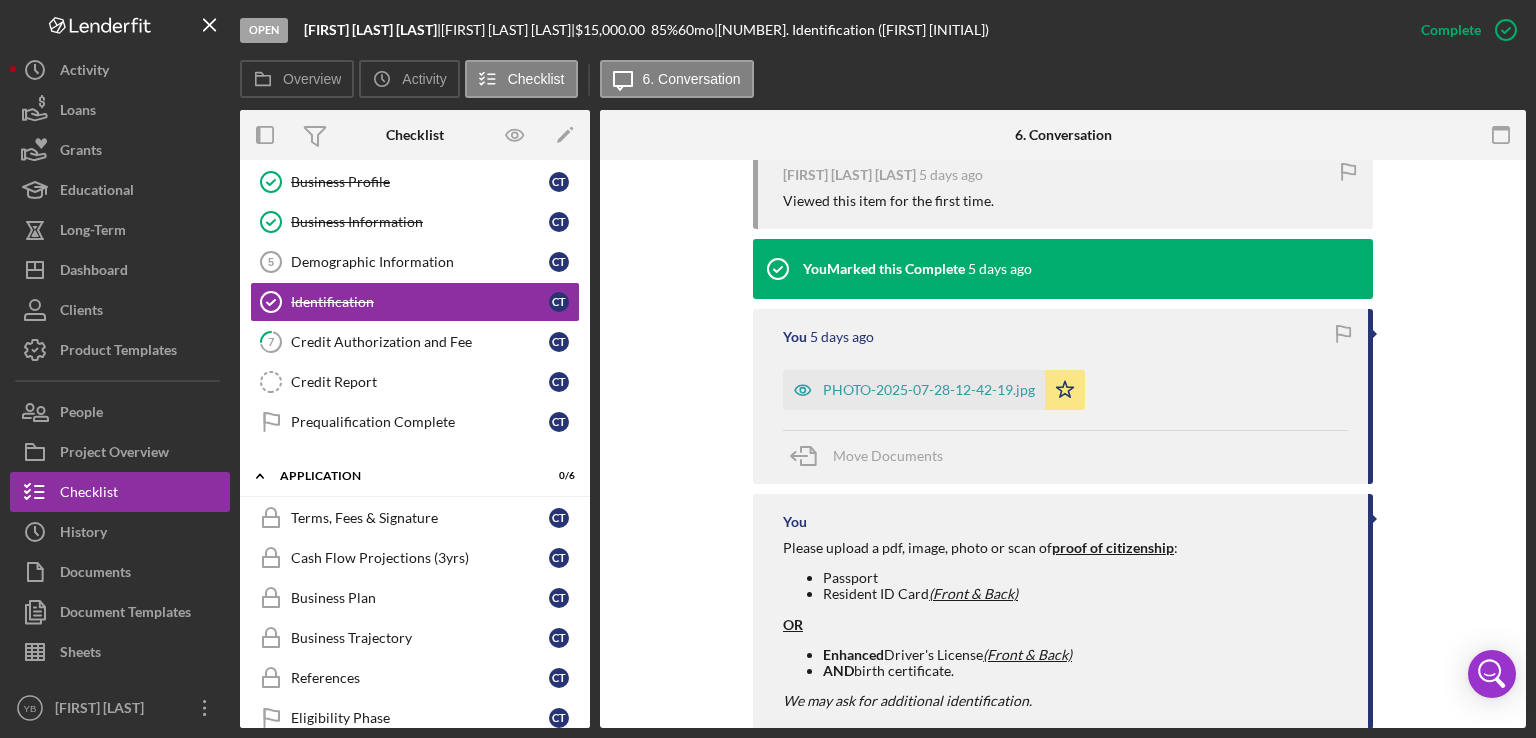 scroll, scrollTop: 720, scrollLeft: 0, axis: vertical 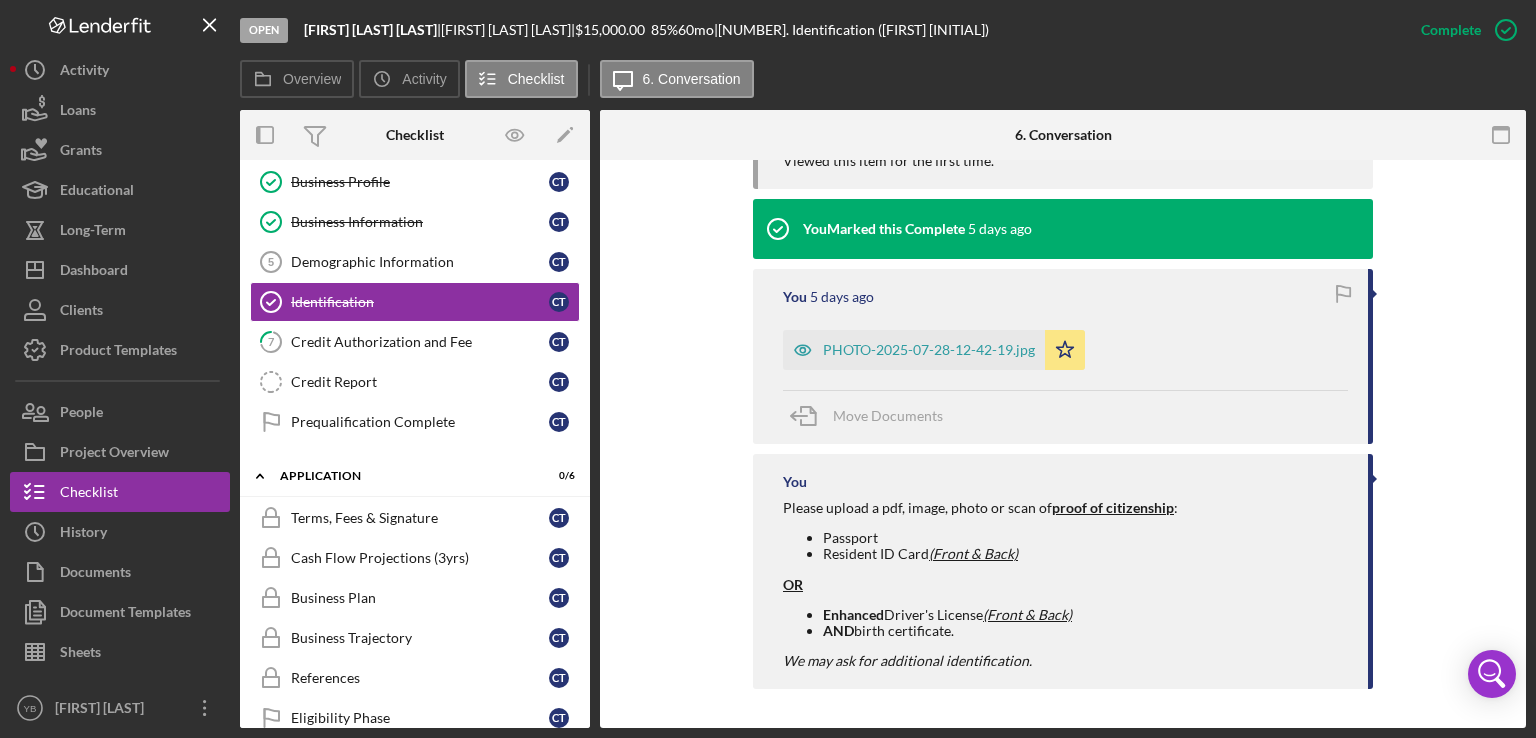 click on "proof of citizenship" at bounding box center [1113, 507] 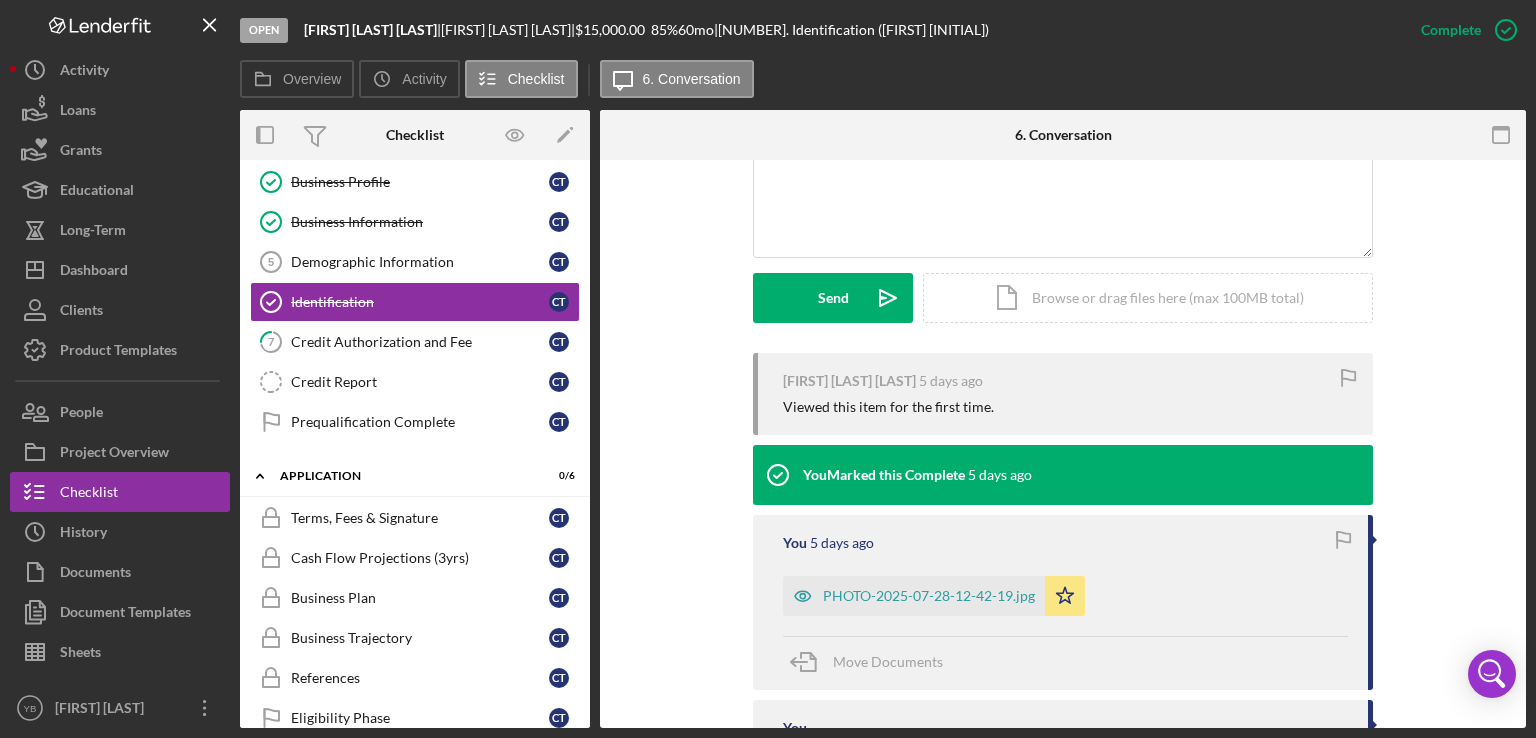 scroll, scrollTop: 448, scrollLeft: 0, axis: vertical 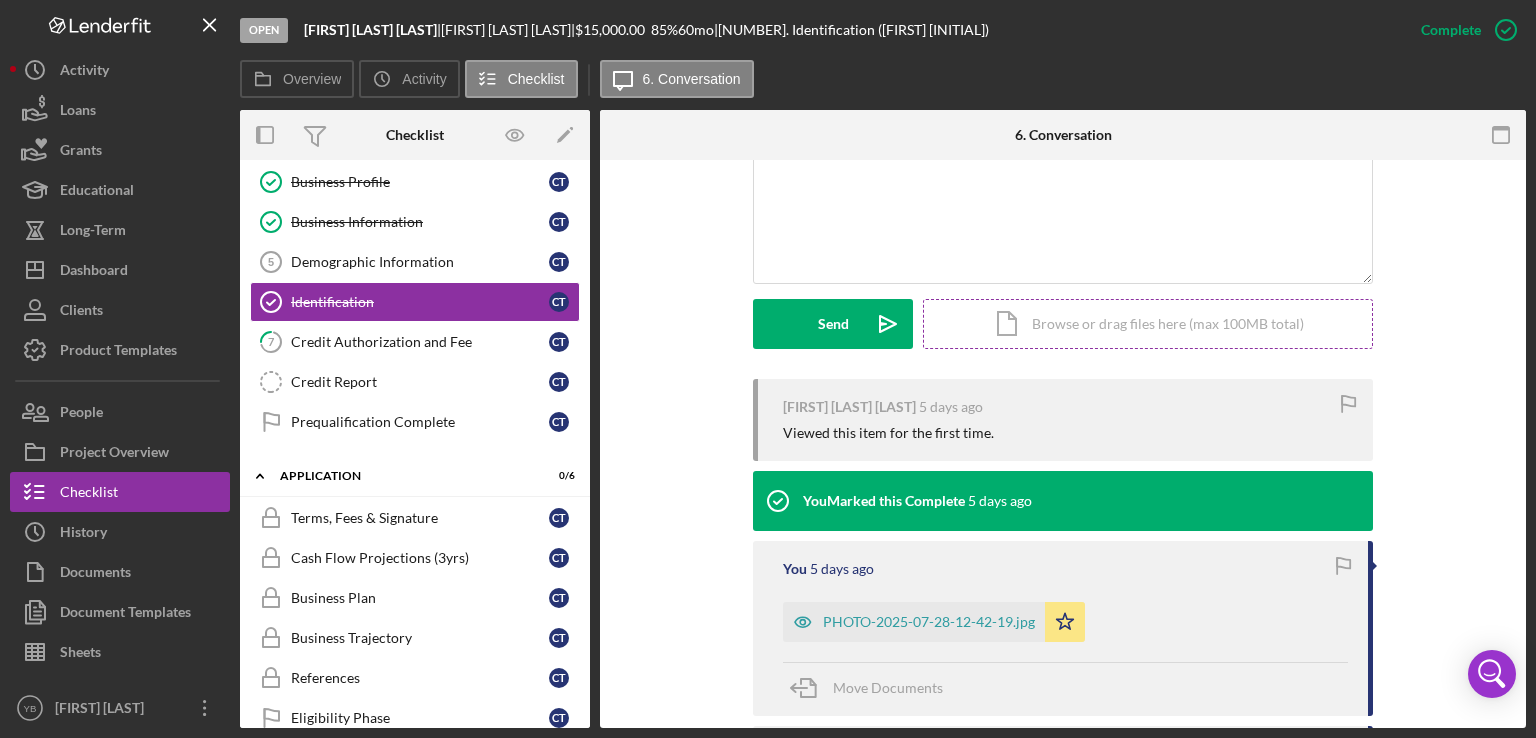click on "Icon/Document Browse or drag files here (max 100MB total) Tap to choose files or take a photo" at bounding box center [1148, 324] 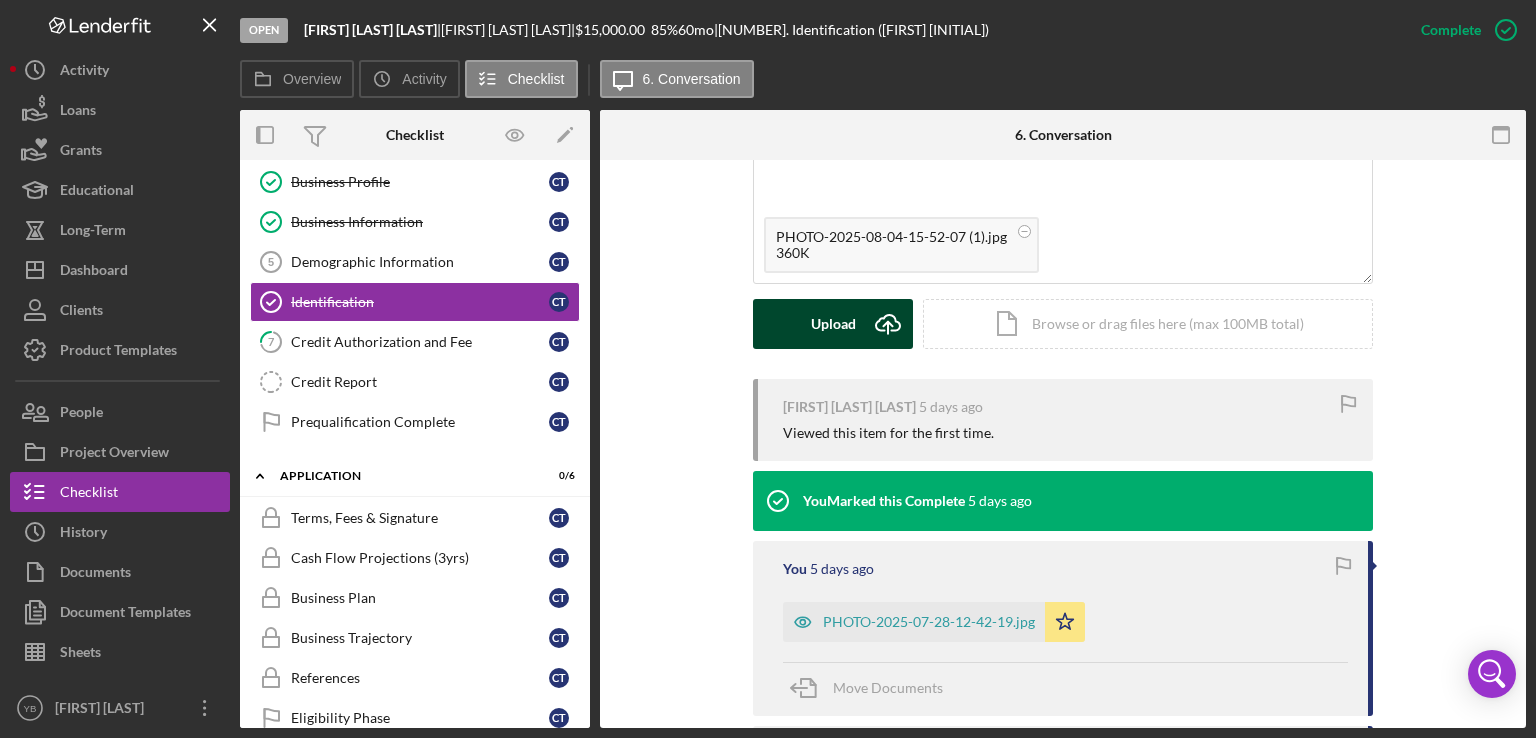 click on "Upload" at bounding box center [833, 324] 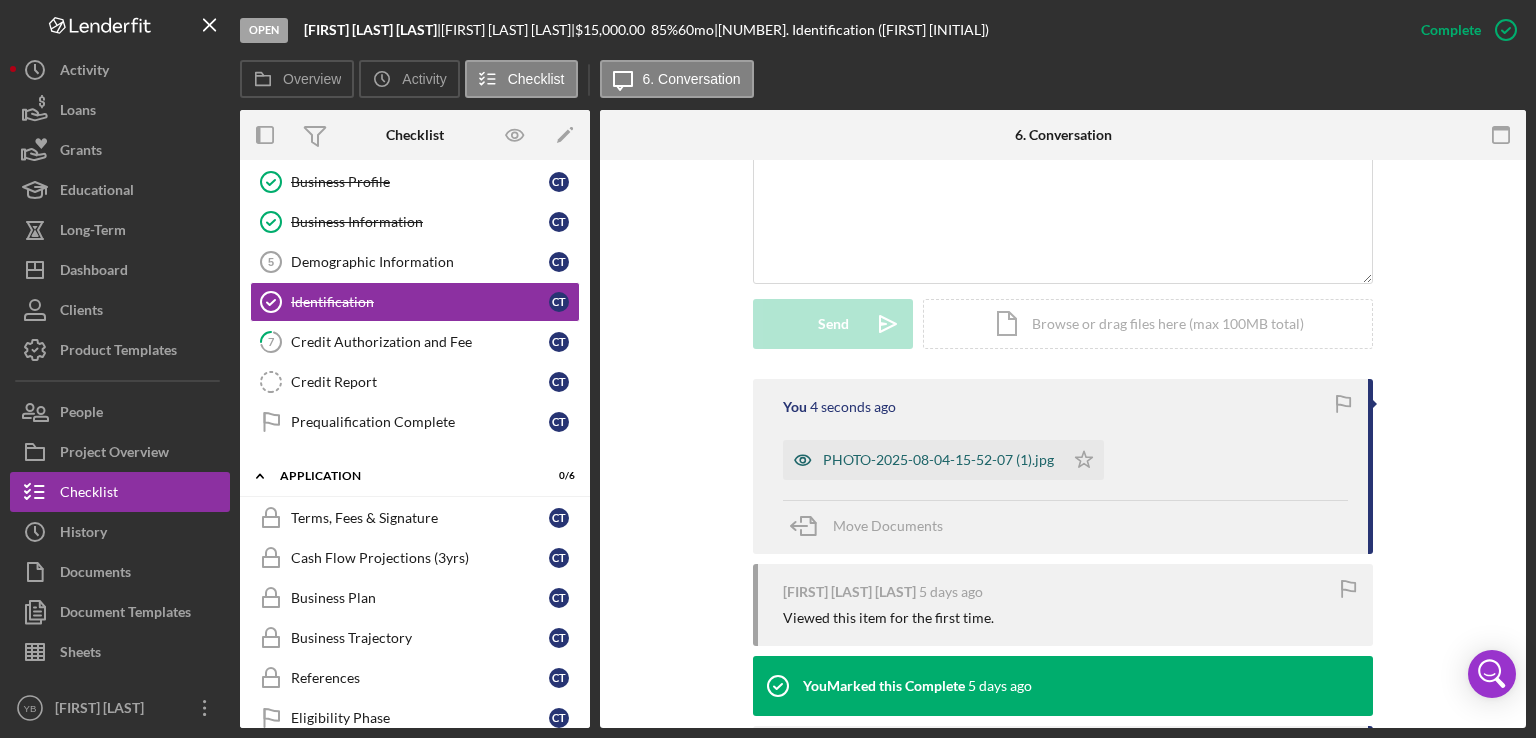 click on "PHOTO-2025-08-04-15-52-07 (1).jpg" at bounding box center (938, 460) 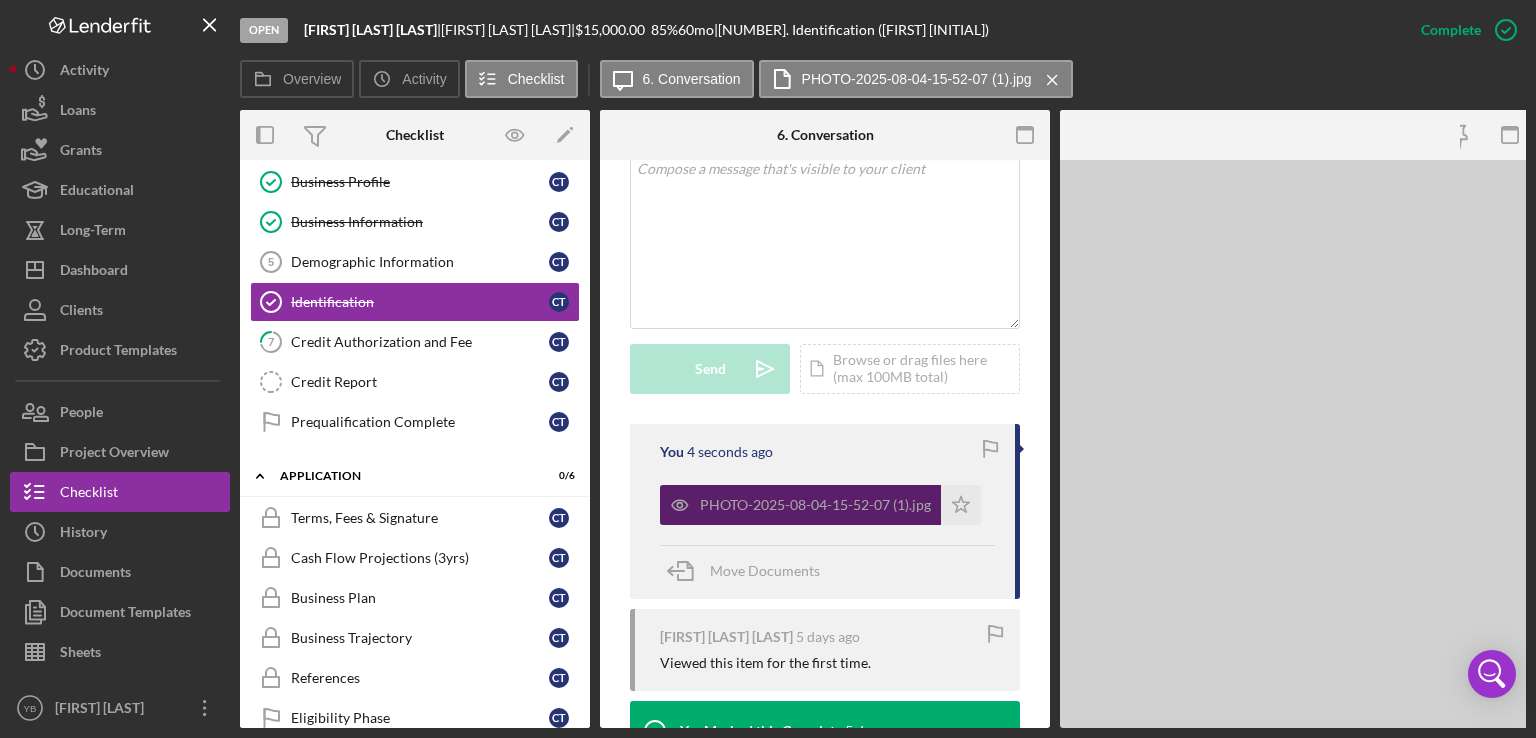 scroll, scrollTop: 492, scrollLeft: 0, axis: vertical 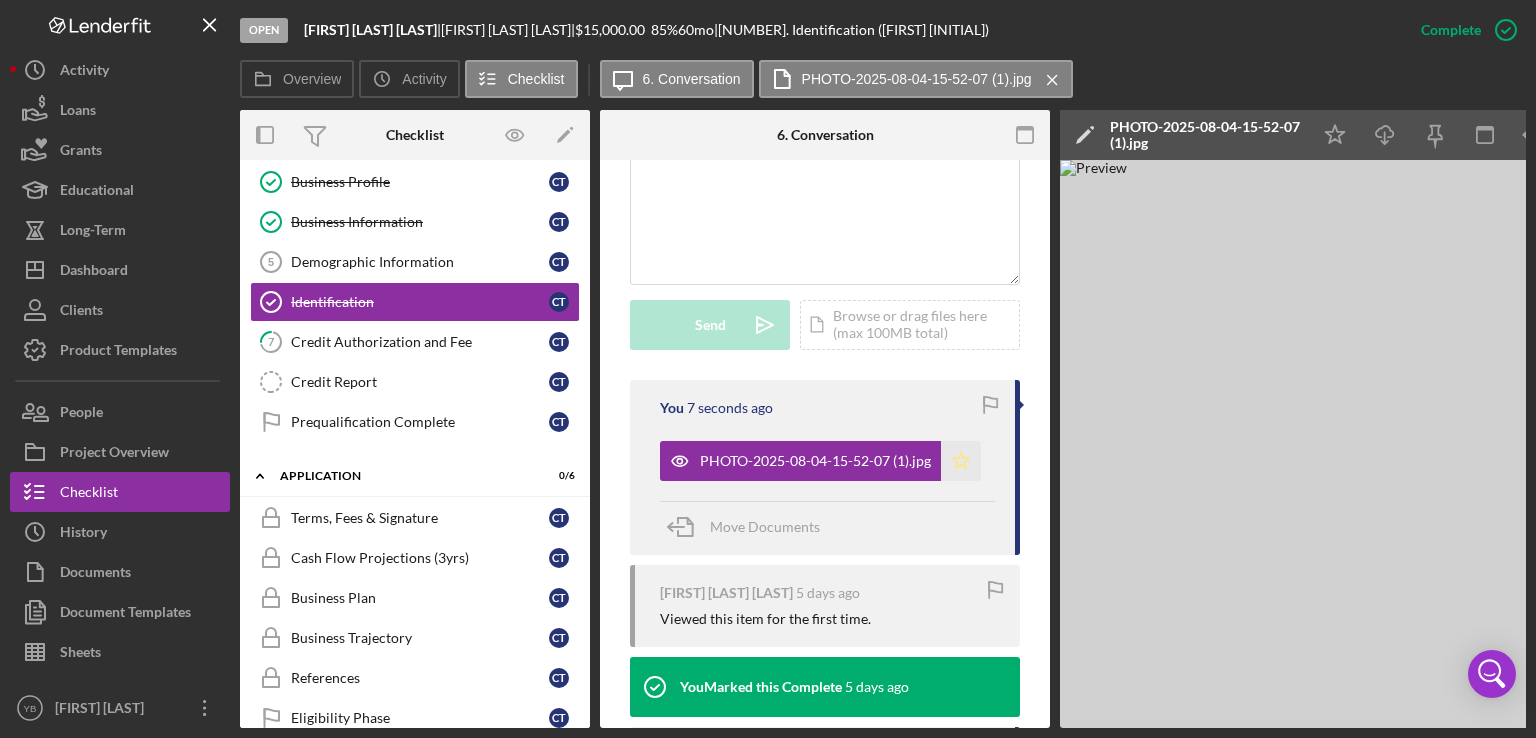 click on "Icon/Star" 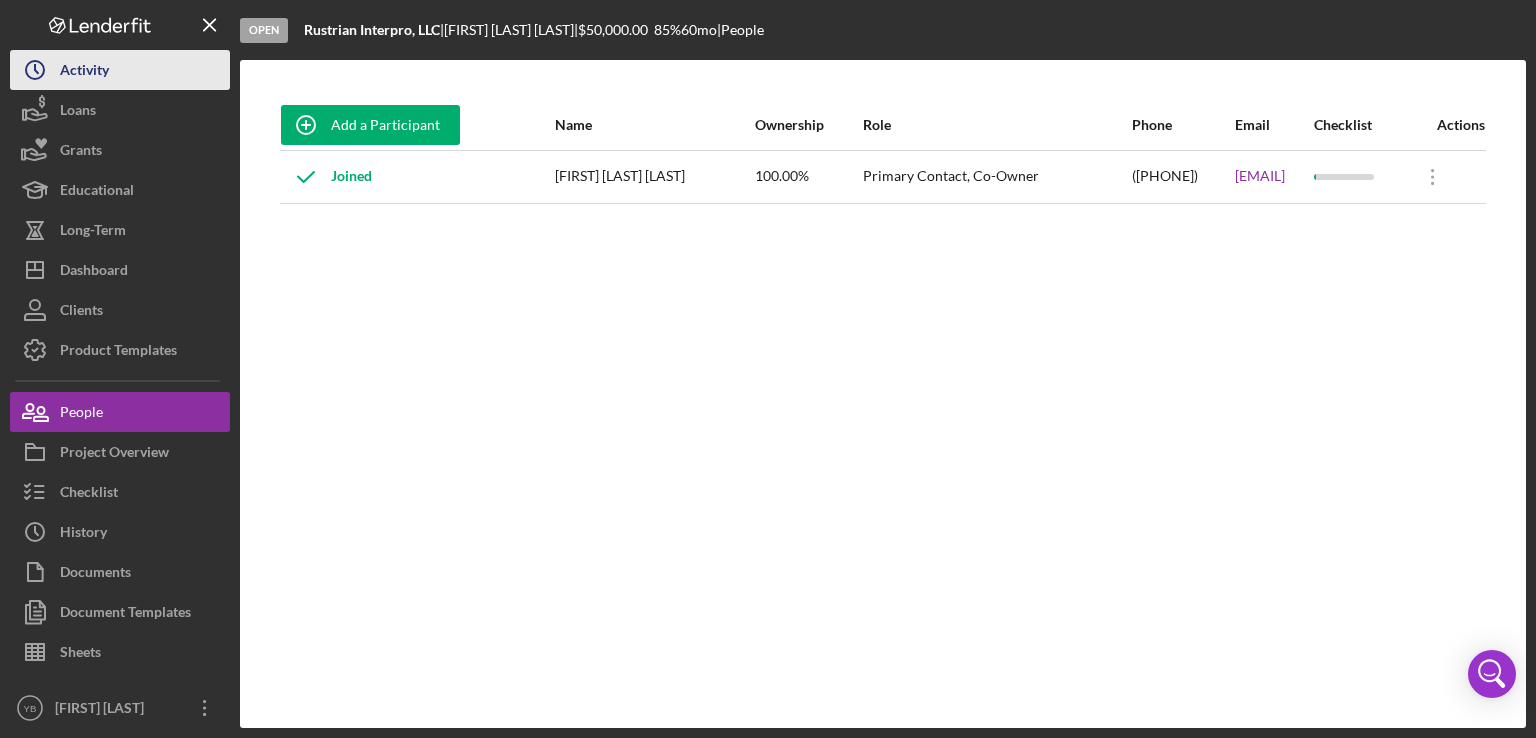 scroll, scrollTop: 0, scrollLeft: 0, axis: both 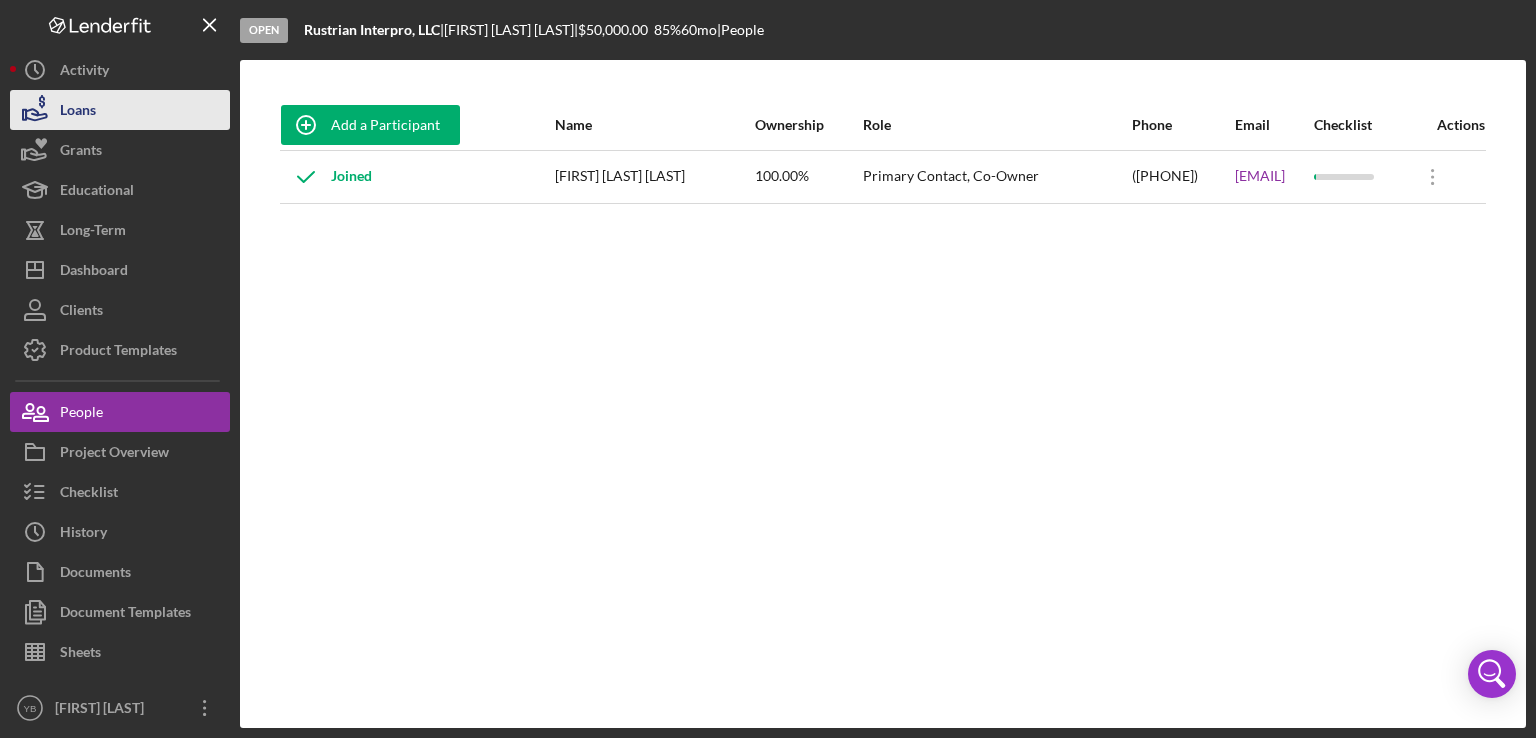 click on "Loans" at bounding box center [120, 110] 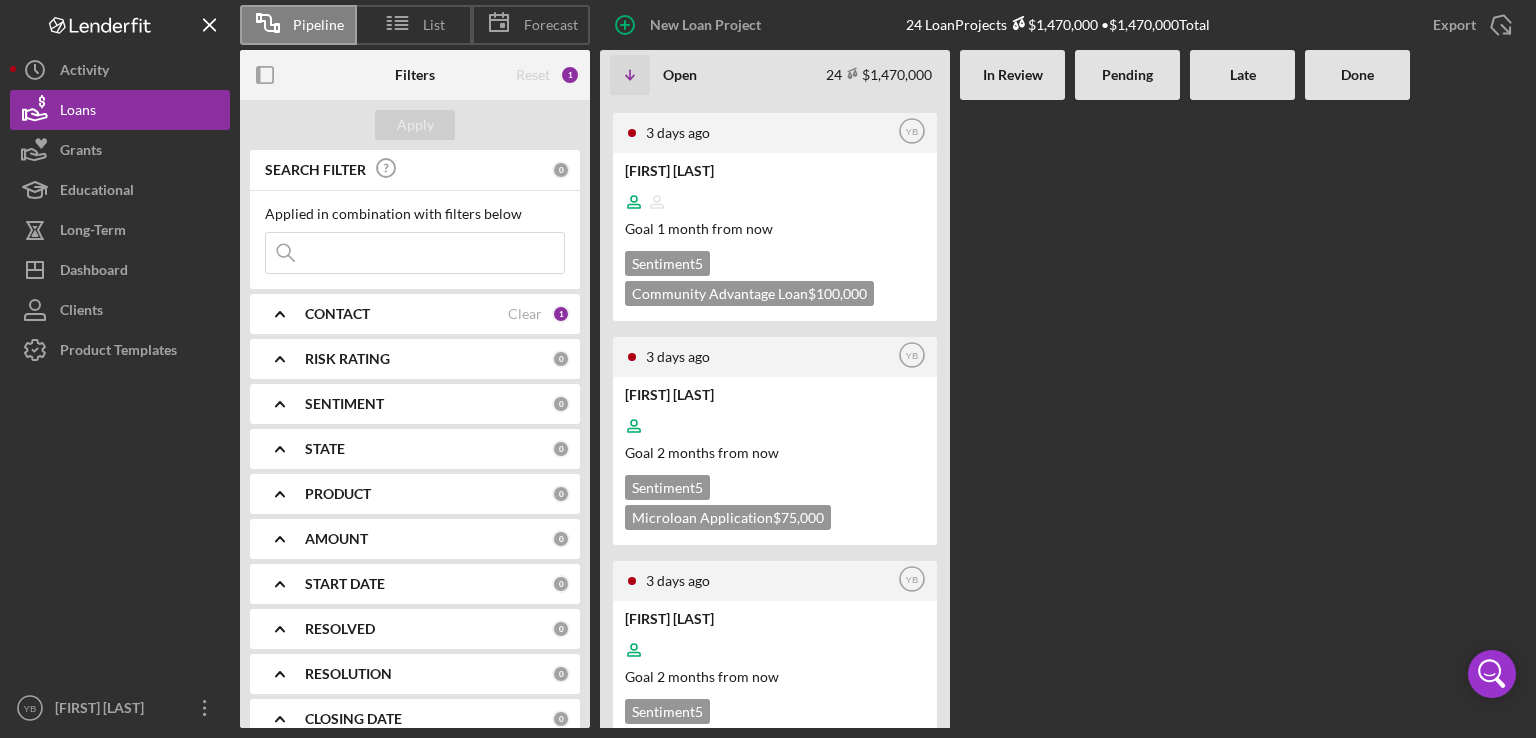 click at bounding box center (1242, 414) 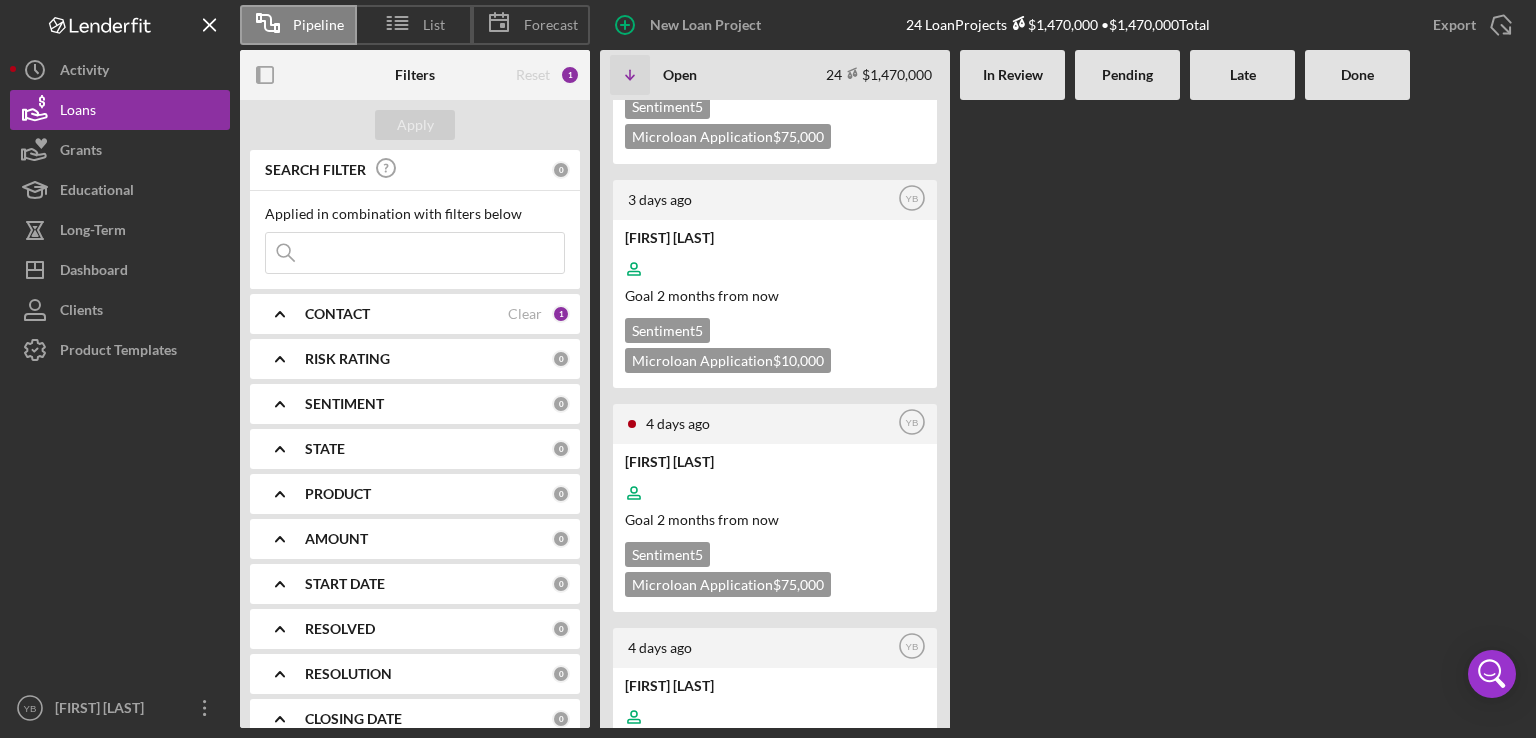 scroll, scrollTop: 600, scrollLeft: 0, axis: vertical 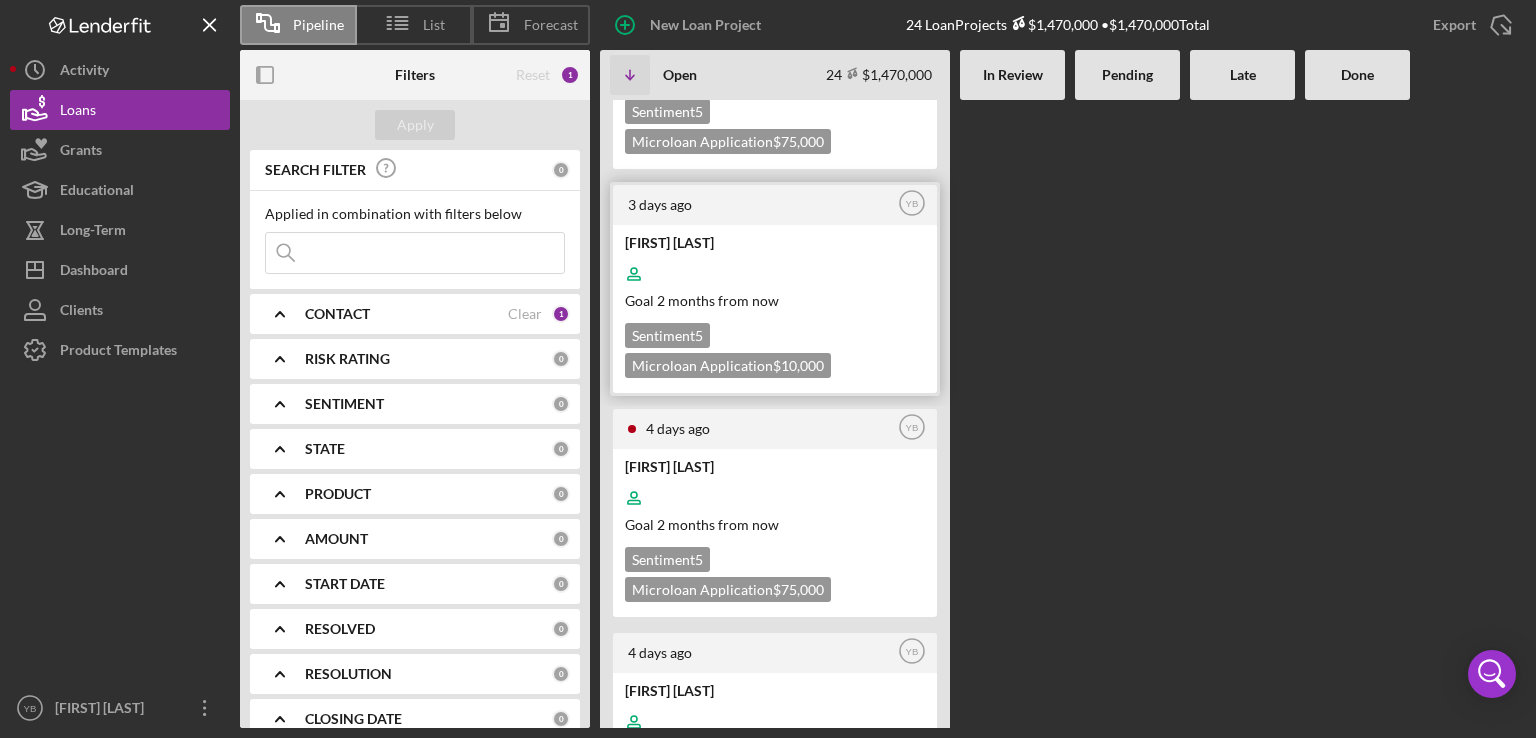 click at bounding box center [773, 274] 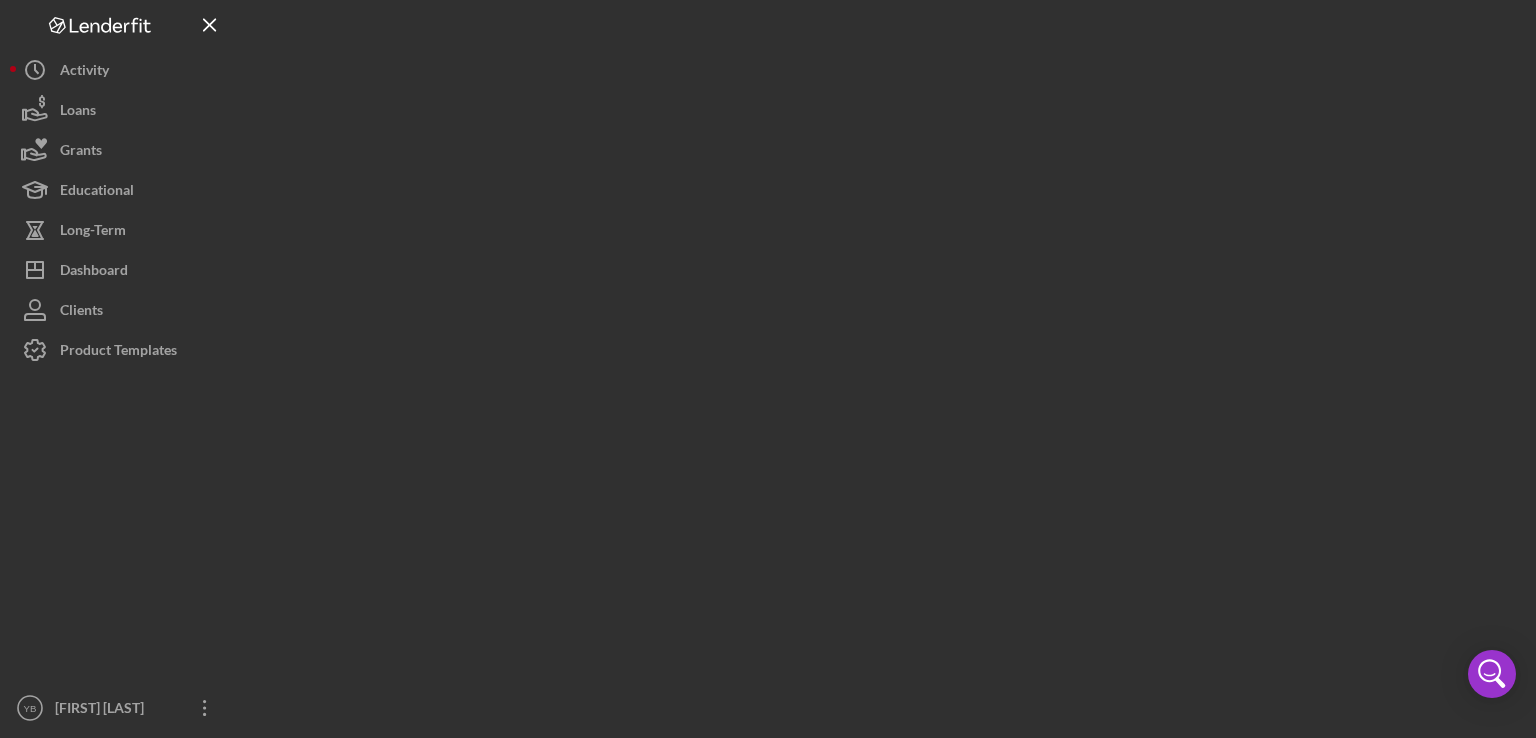 click at bounding box center [883, 364] 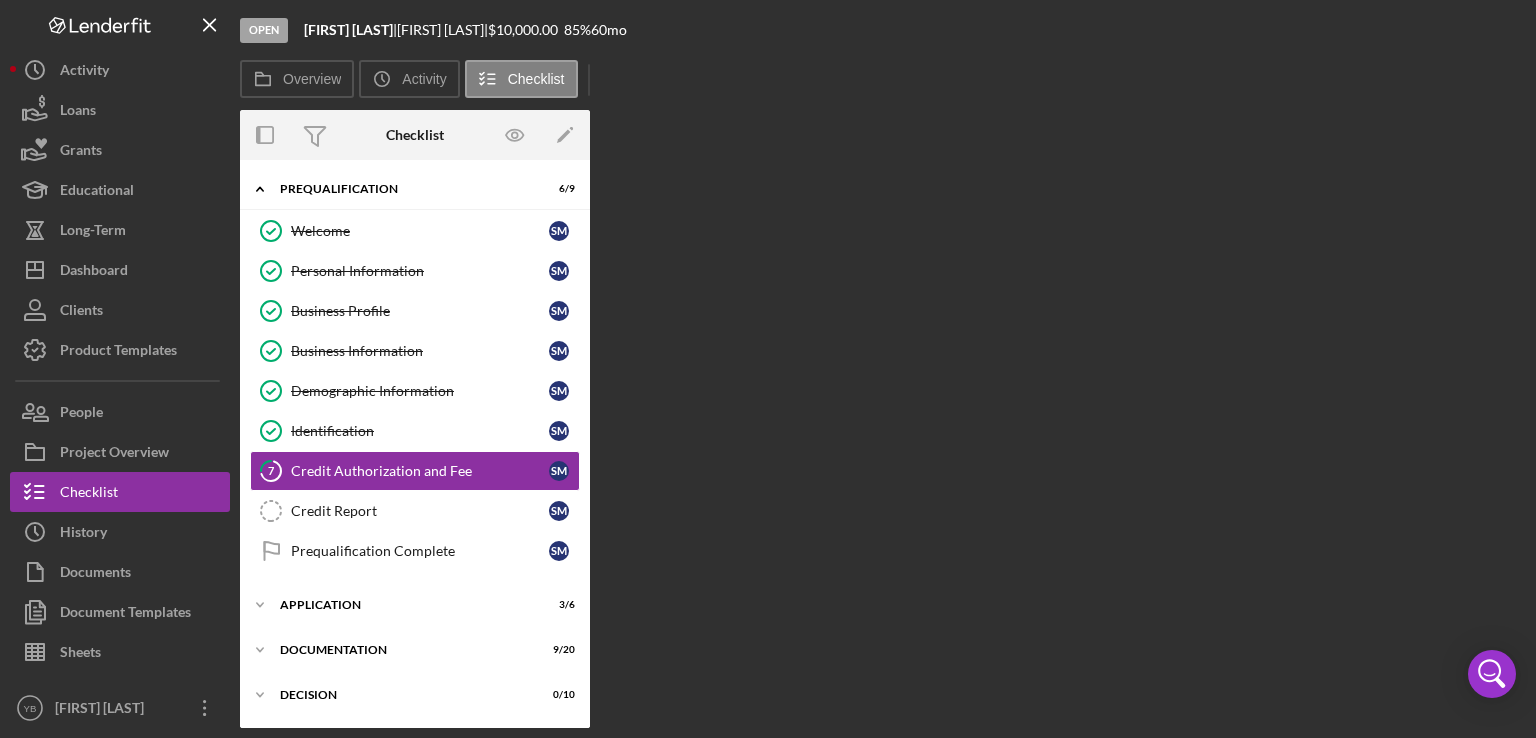 scroll, scrollTop: 24, scrollLeft: 0, axis: vertical 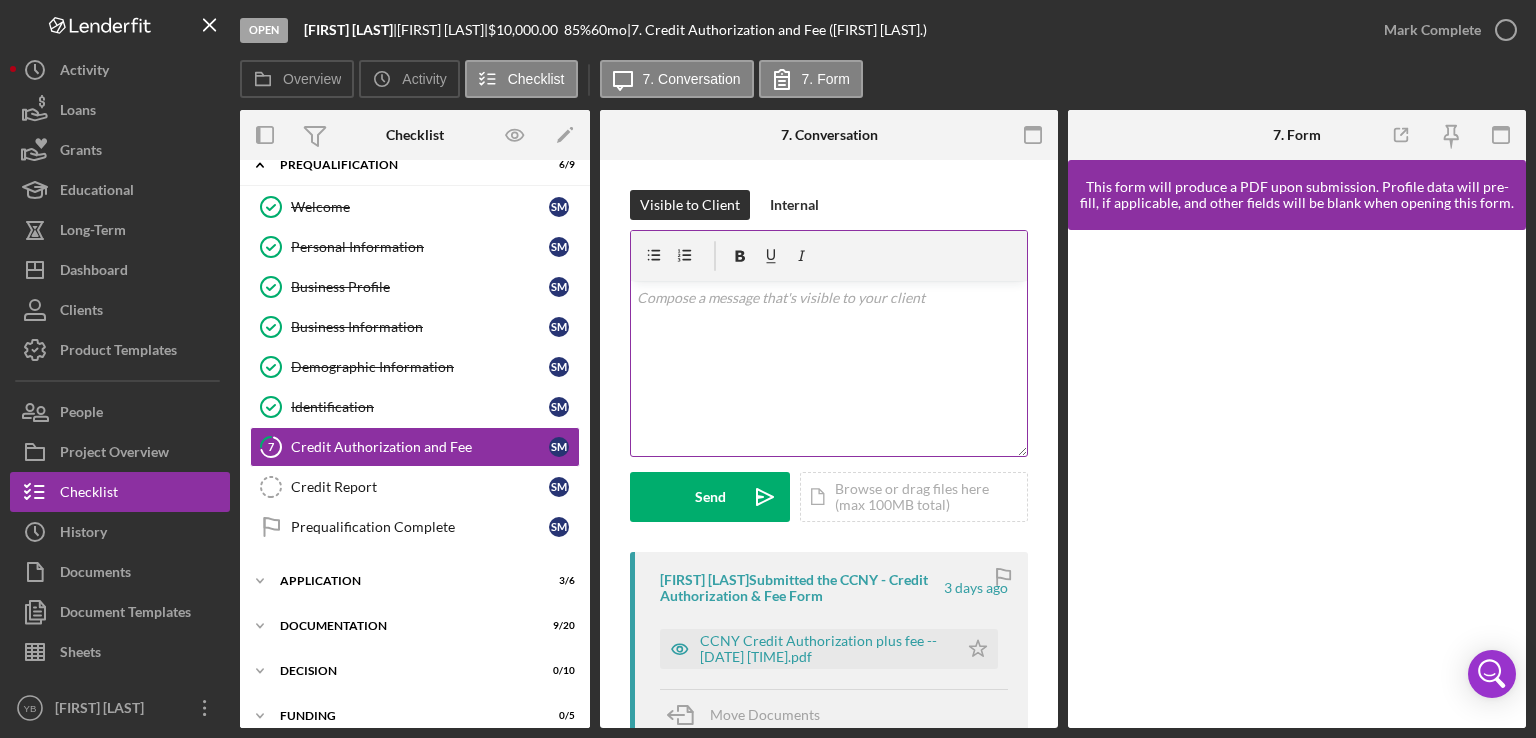 click at bounding box center [829, 256] 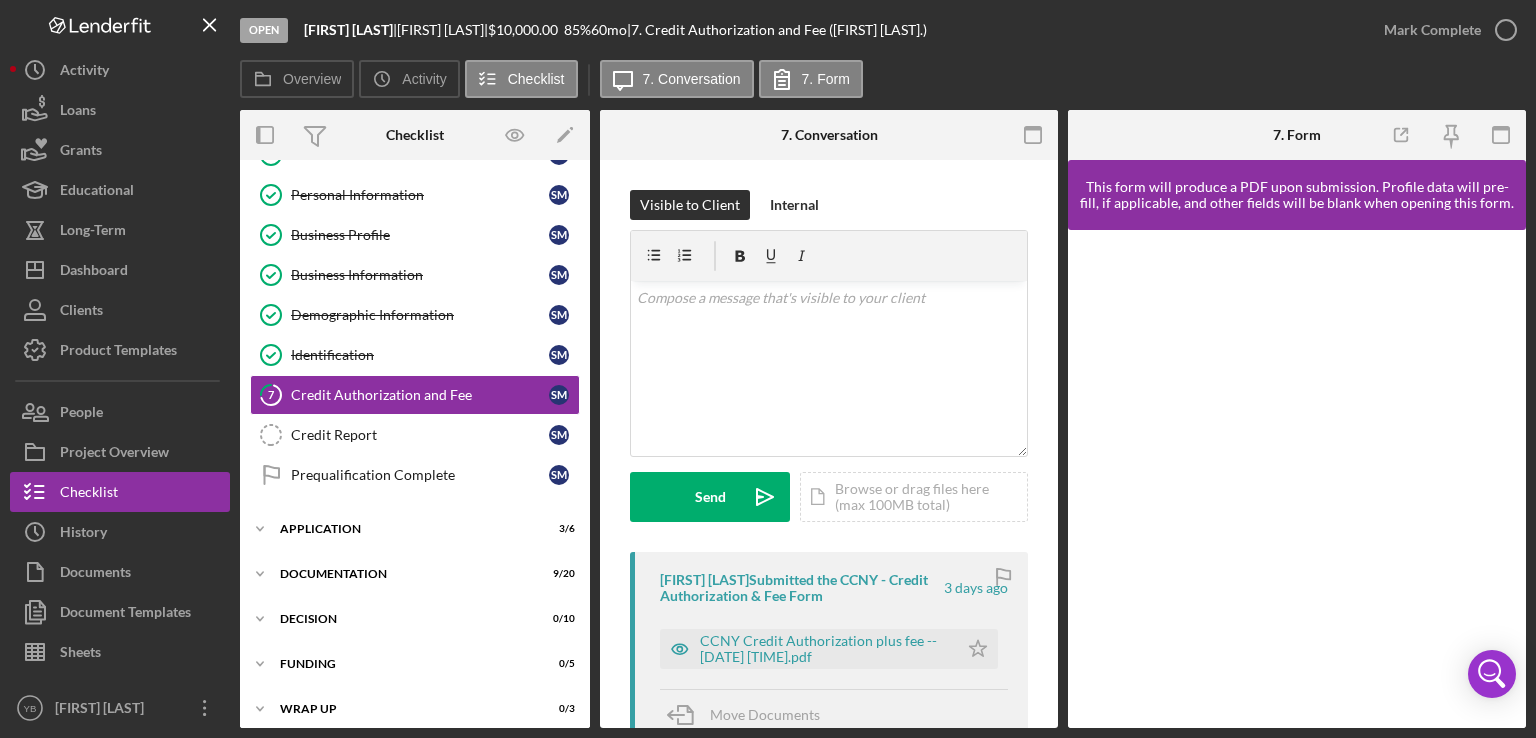 scroll, scrollTop: 129, scrollLeft: 0, axis: vertical 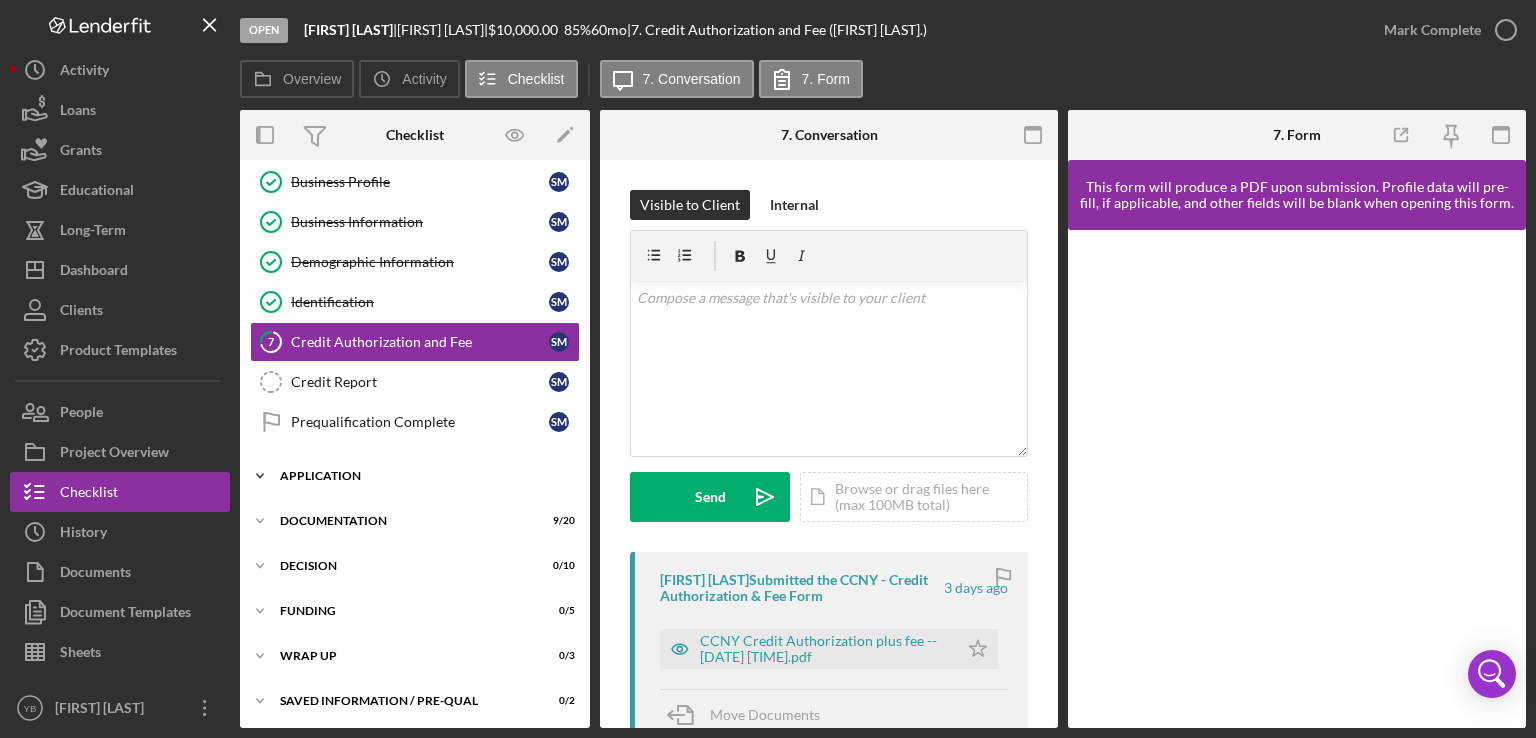click on "Application" at bounding box center (422, 476) 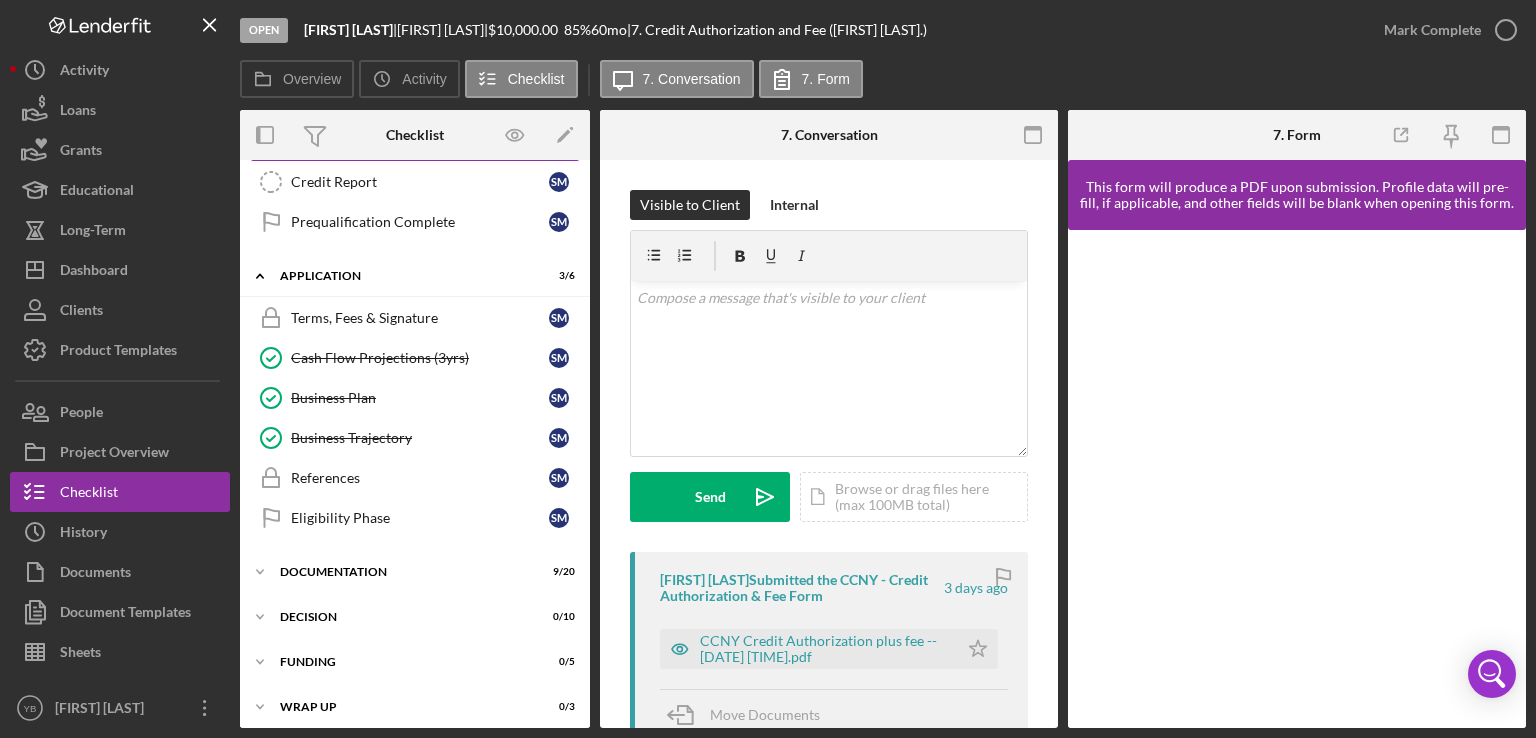 scroll, scrollTop: 332, scrollLeft: 0, axis: vertical 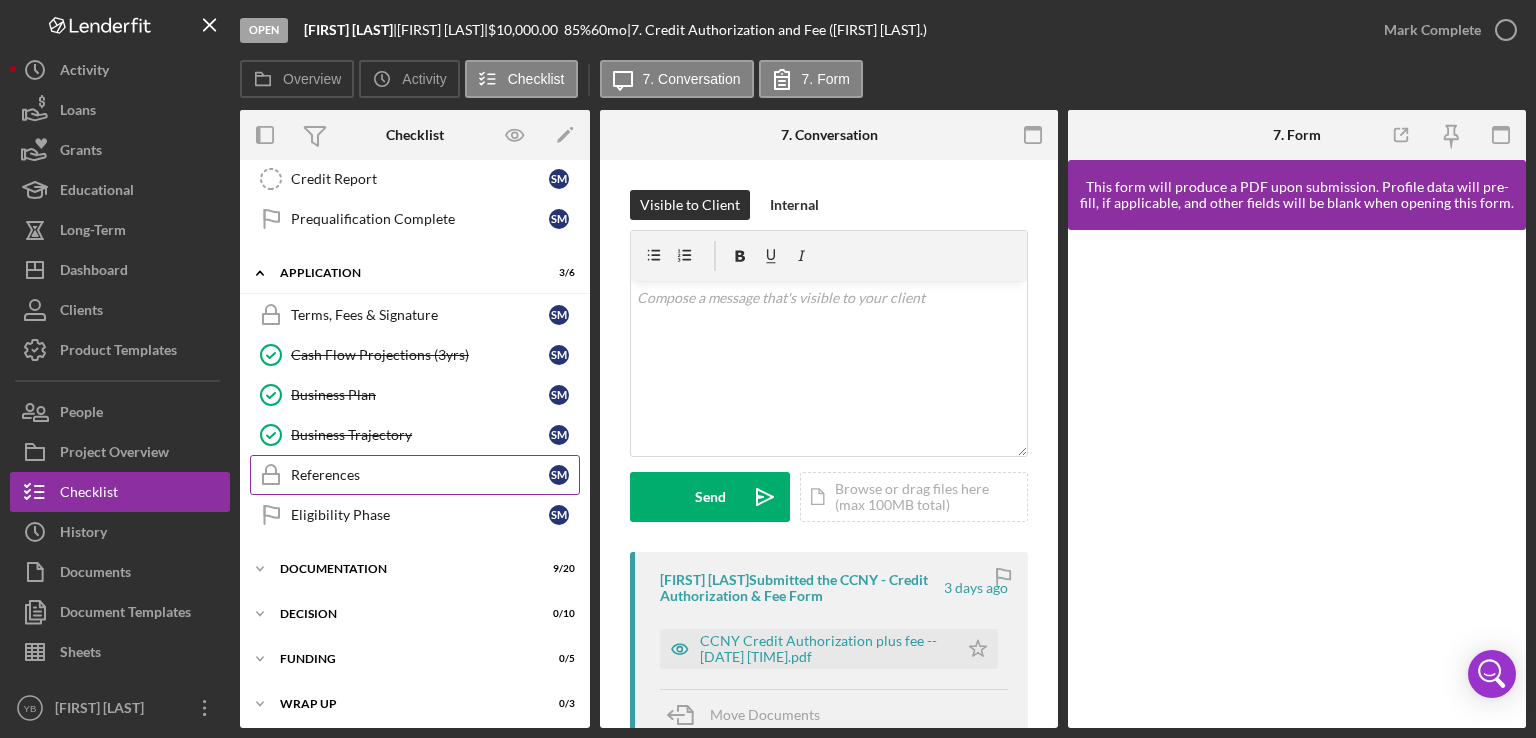click on "References" at bounding box center (420, 475) 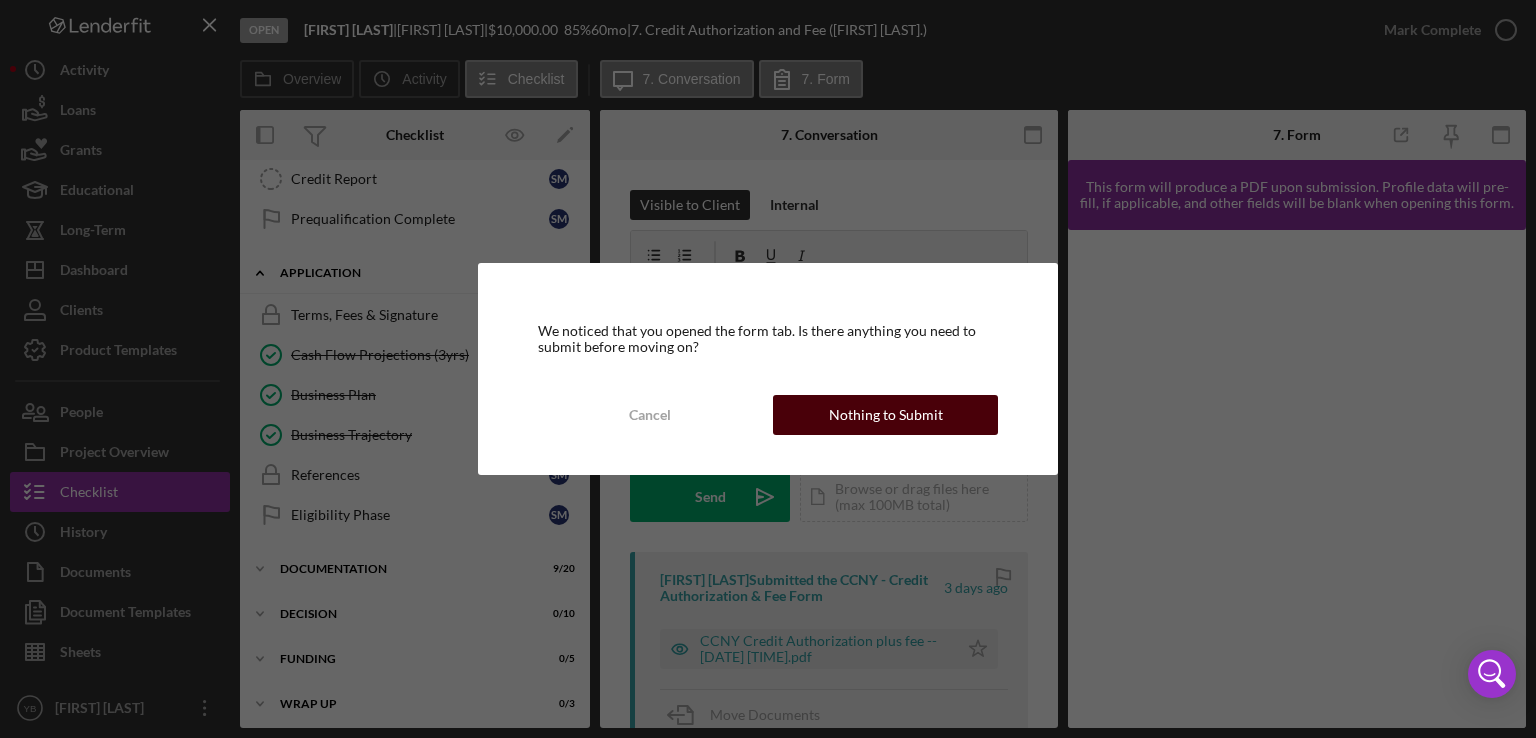 click on "Nothing to Submit" at bounding box center (886, 415) 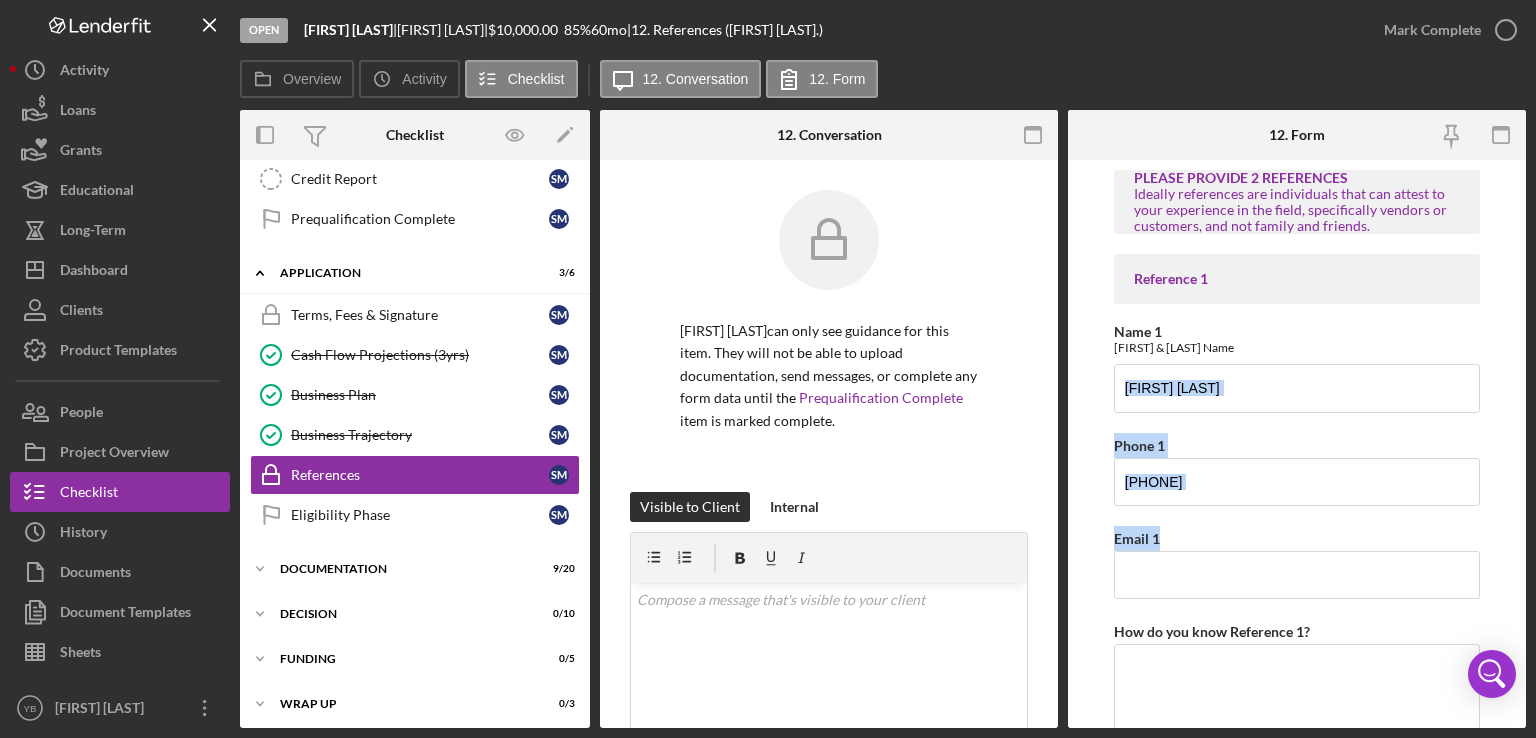 drag, startPoint x: 1530, startPoint y: 401, endPoint x: 1525, endPoint y: 539, distance: 138.09055 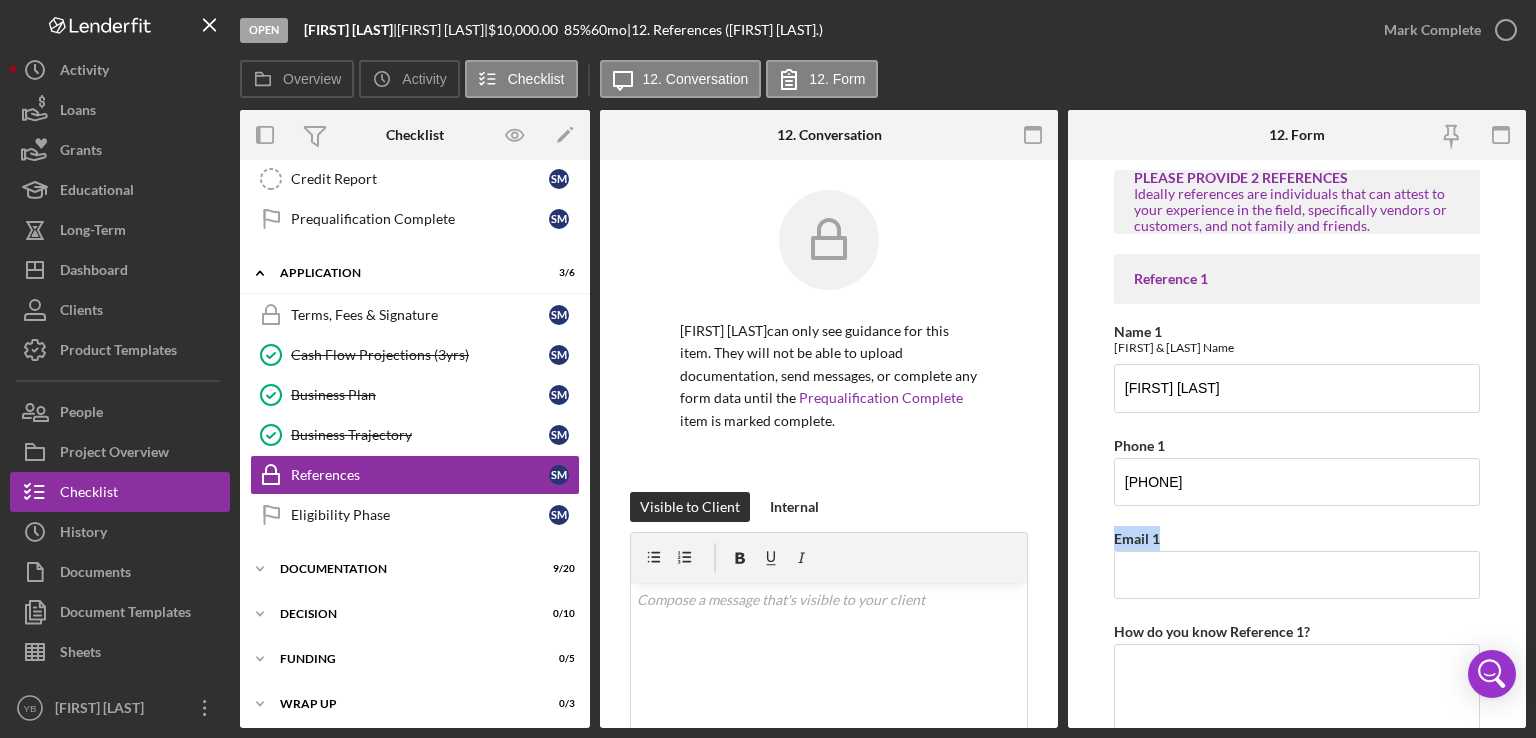 click on "PLEASE PROVIDE 2 REFERENCES Ideally references are individuals that can attest to your experience in the field, specifically vendors or customers, and not family and friends. Reference 1 Name 1 First & Last Name Carlos Castro Phone 1 6463745652 Email 1 How do you know Reference 1? Reference 2 Name 2 First & Last Name Angel Parraga Phone 2 9175937101 Email 2 How do you know Reference 2? Save Save" at bounding box center (1297, 444) 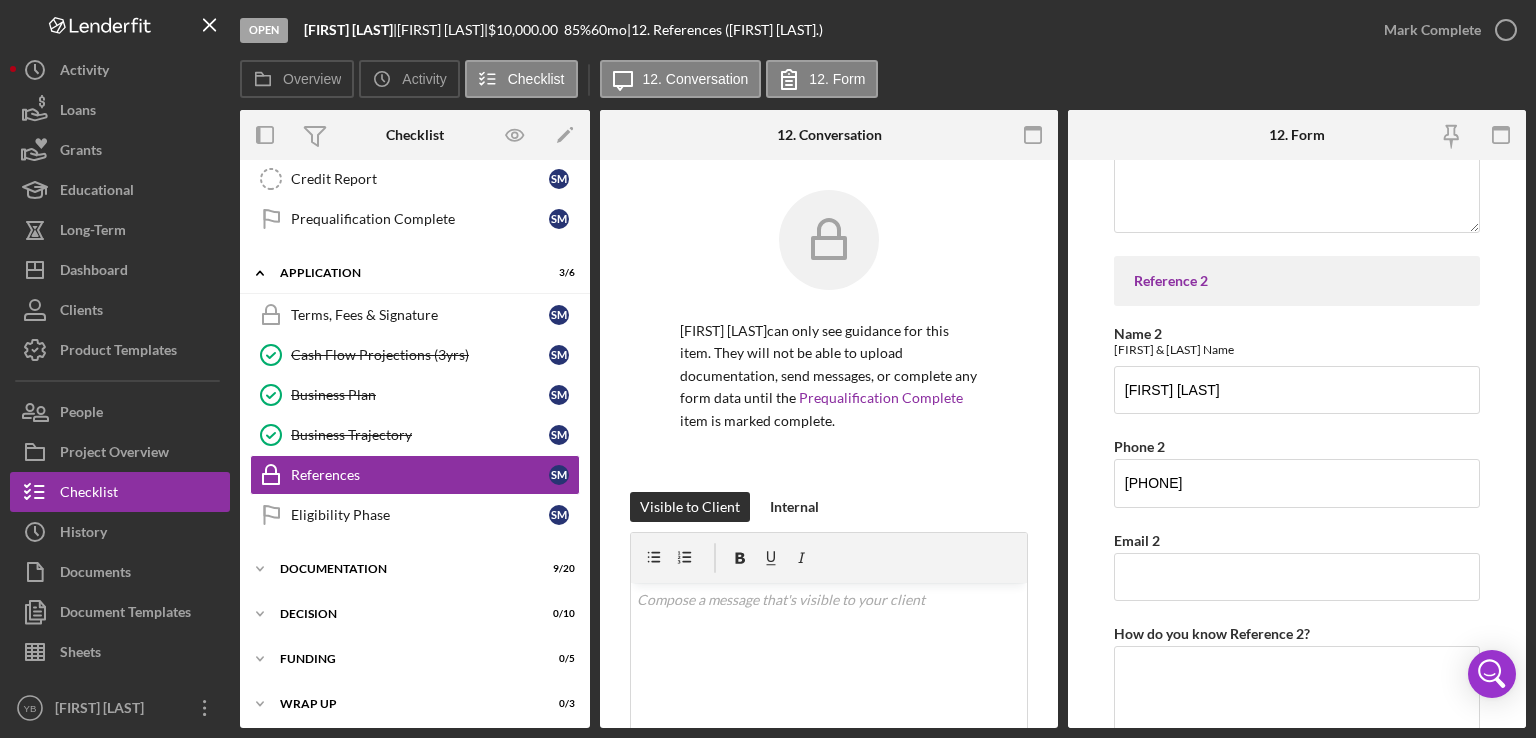scroll, scrollTop: 520, scrollLeft: 0, axis: vertical 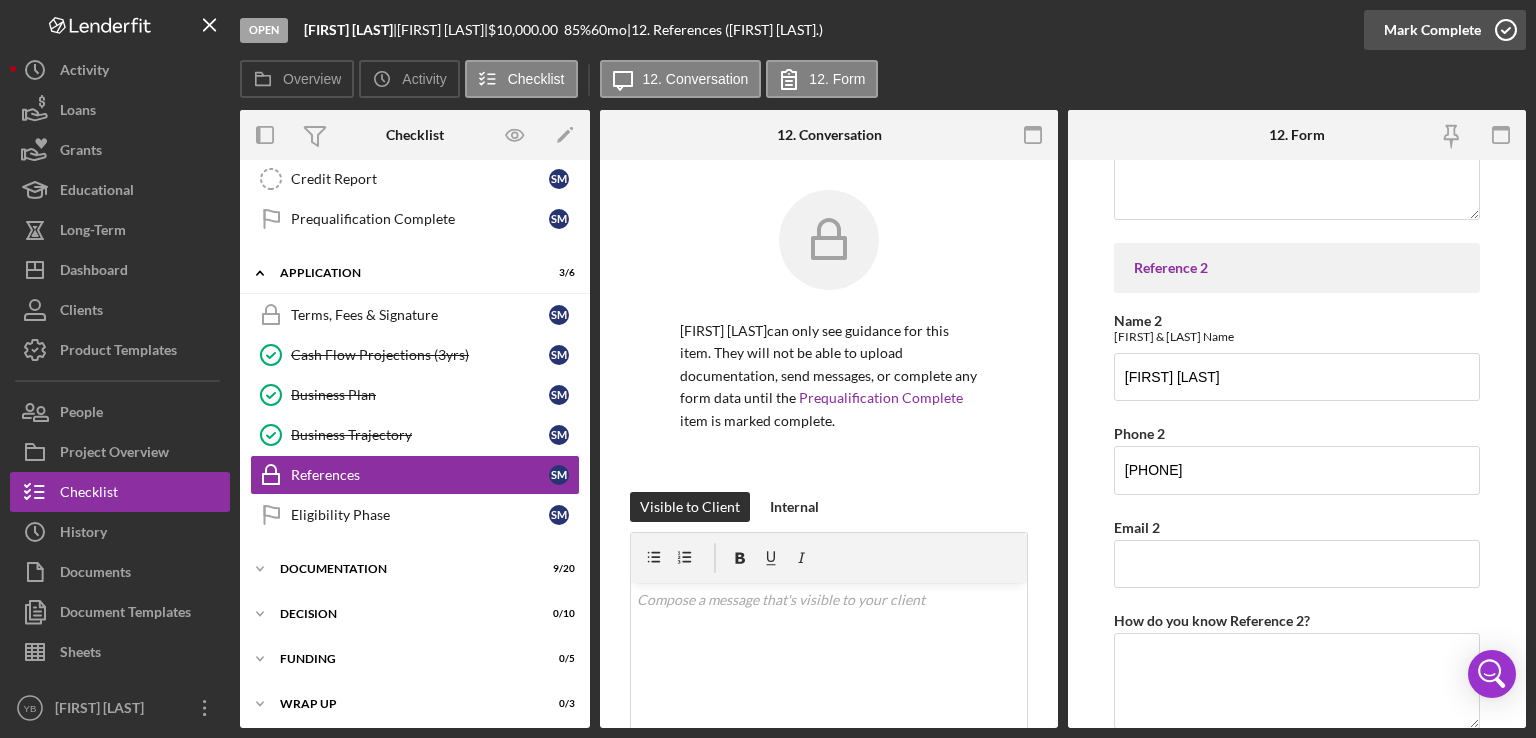 click on "Mark Complete" at bounding box center (1432, 30) 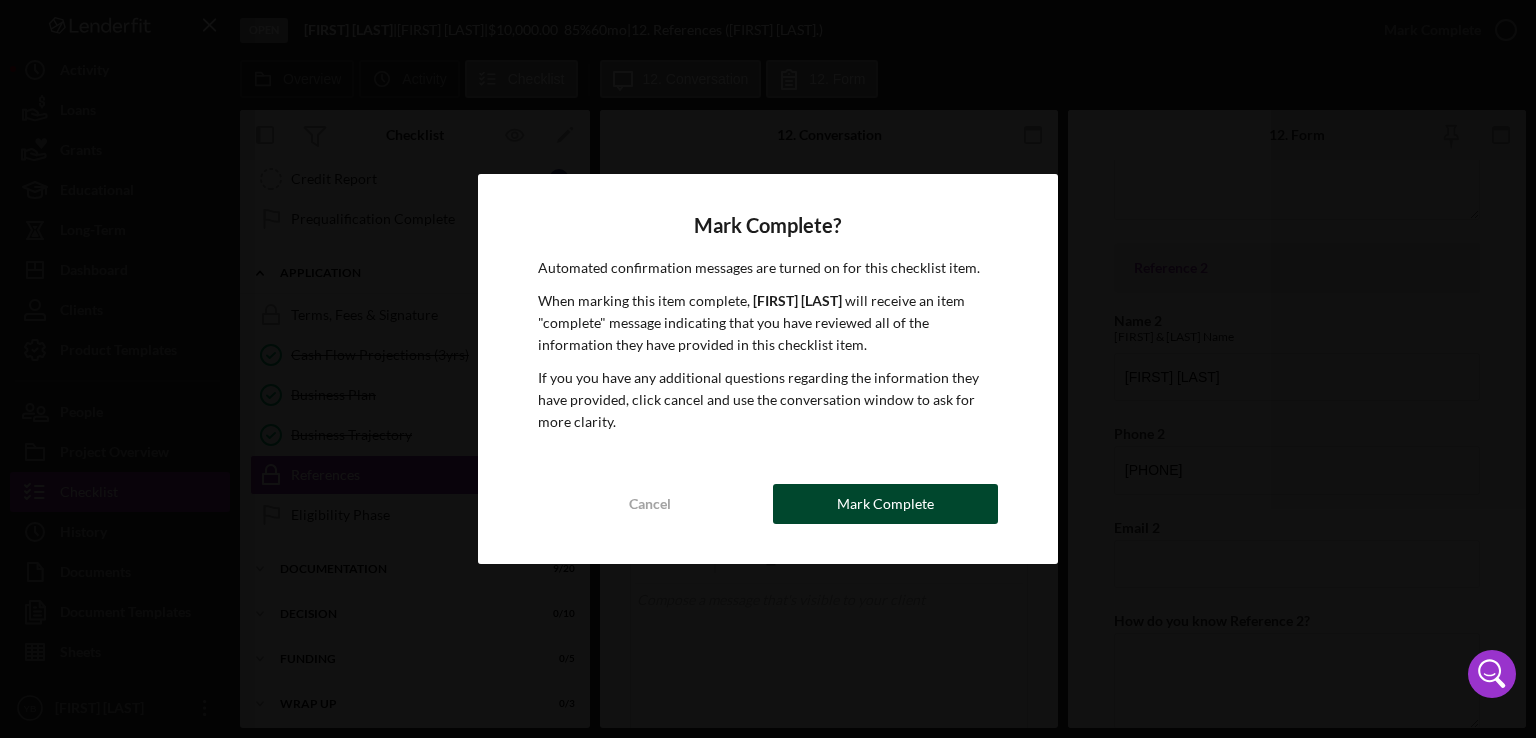 click on "Mark Complete" at bounding box center (885, 504) 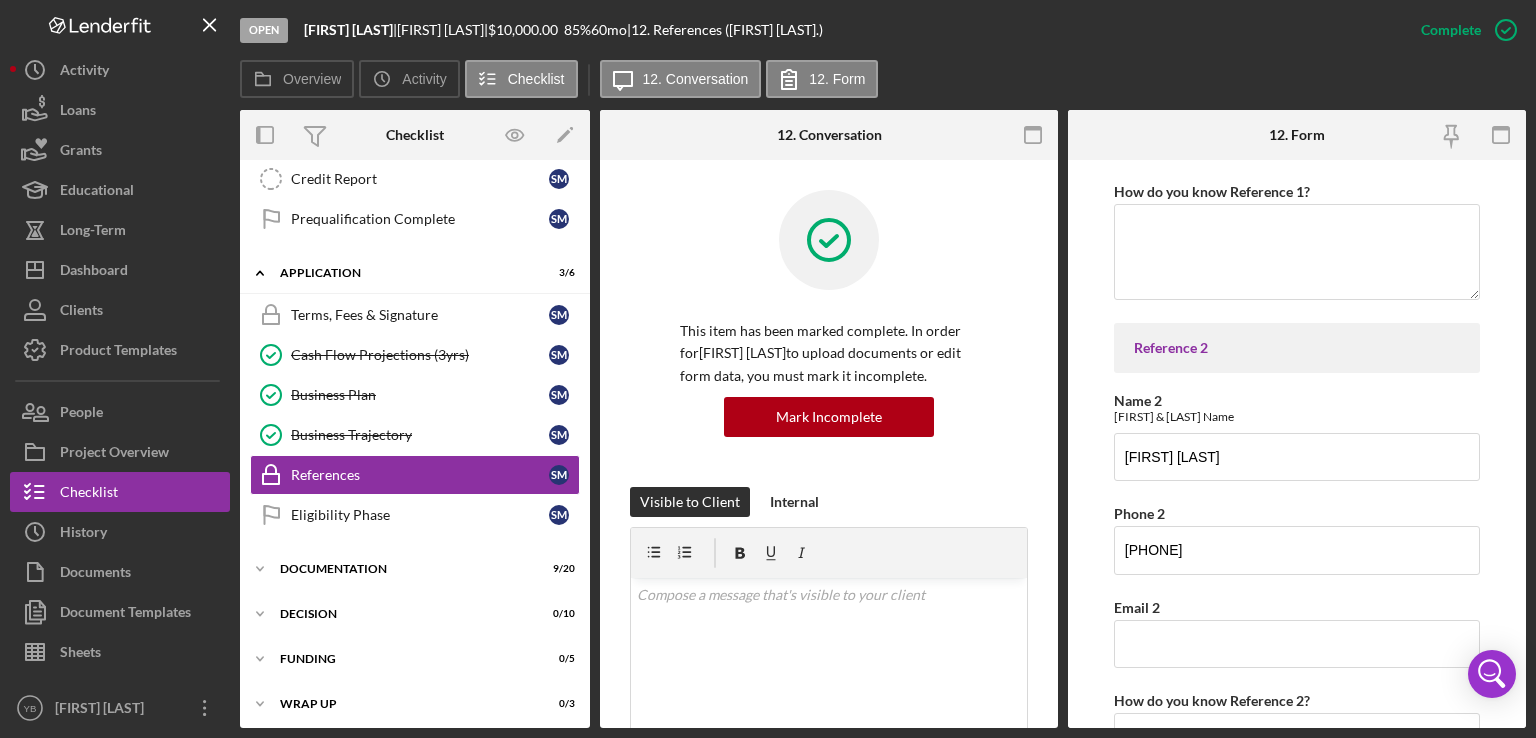 scroll, scrollTop: 600, scrollLeft: 0, axis: vertical 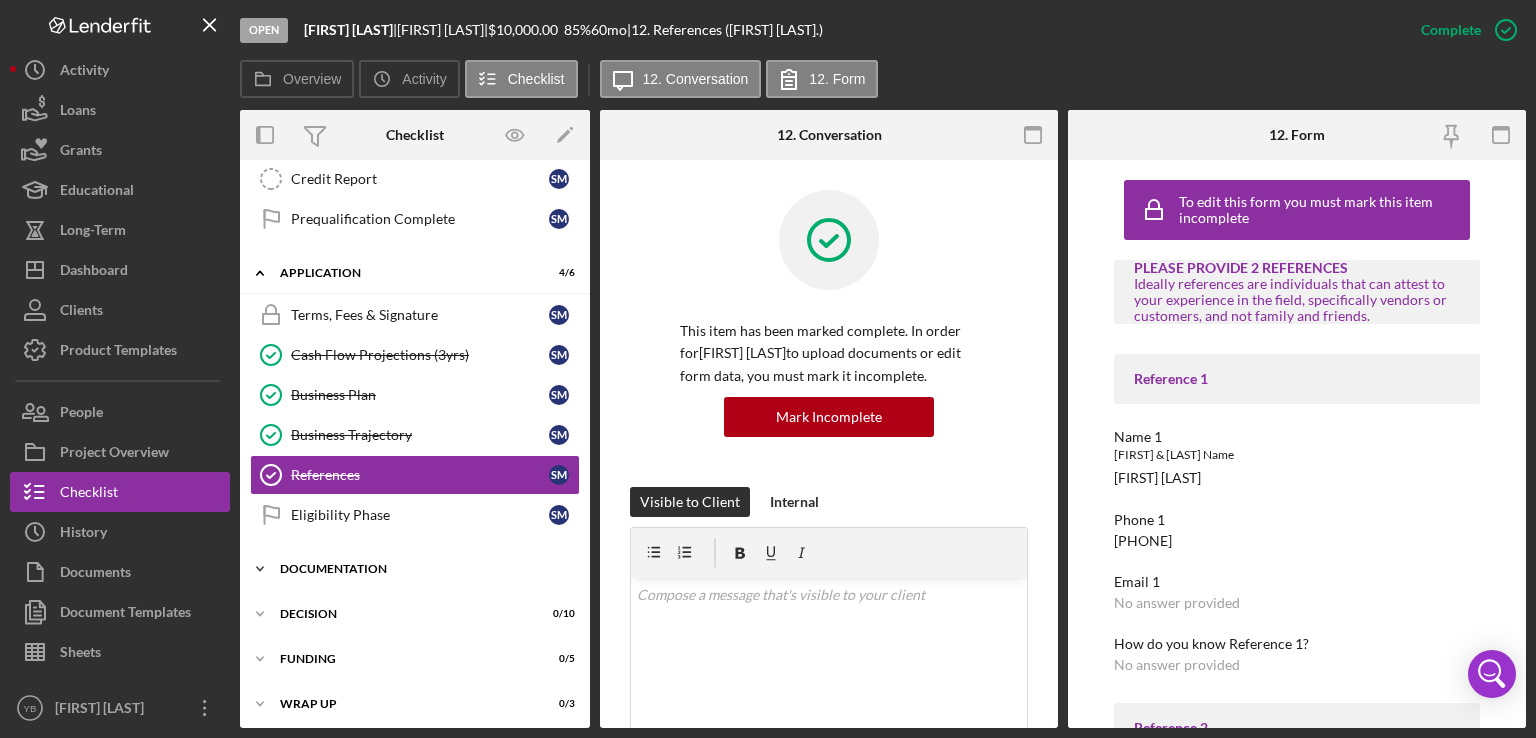 click on "Icon/Expander Documentation 9 / 20" at bounding box center (415, 569) 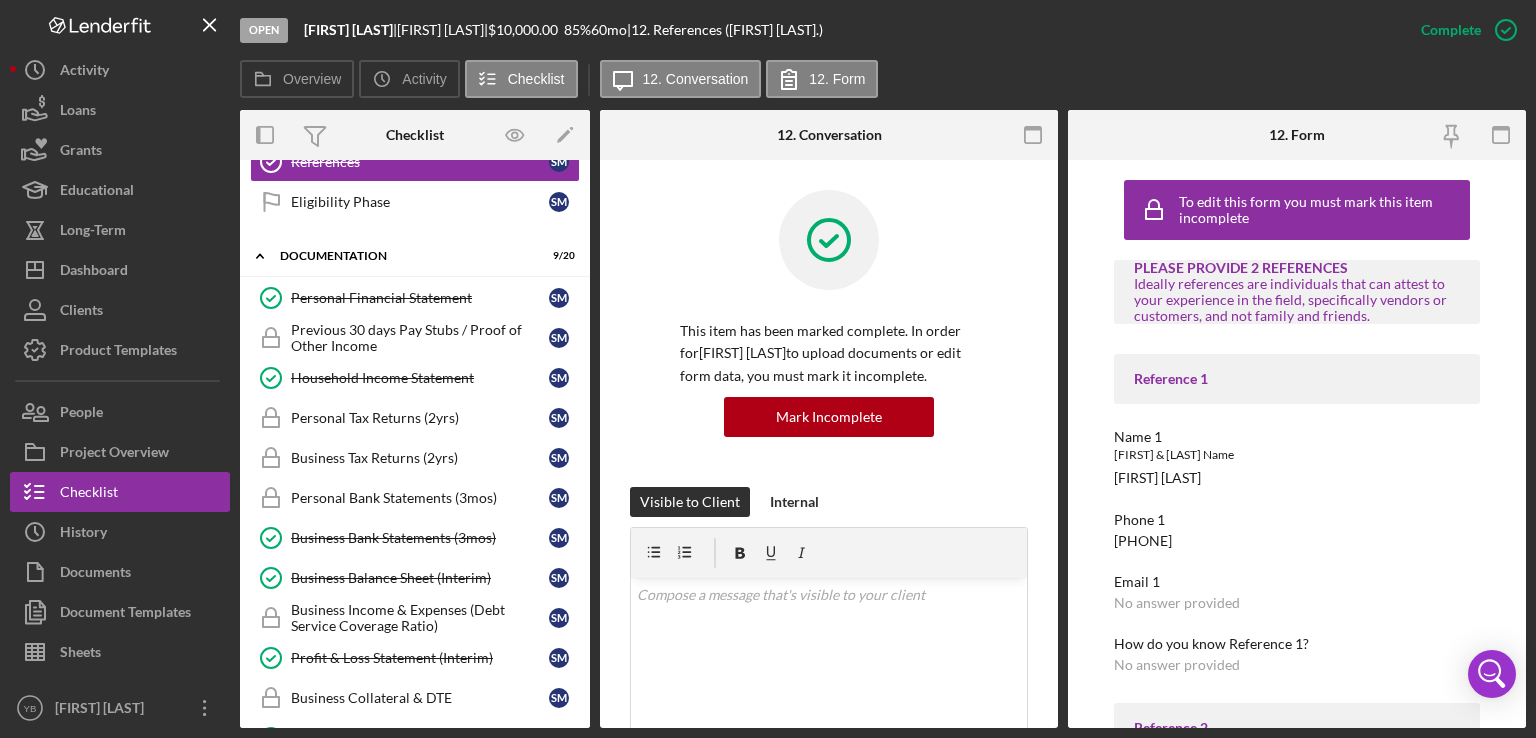 scroll, scrollTop: 651, scrollLeft: 0, axis: vertical 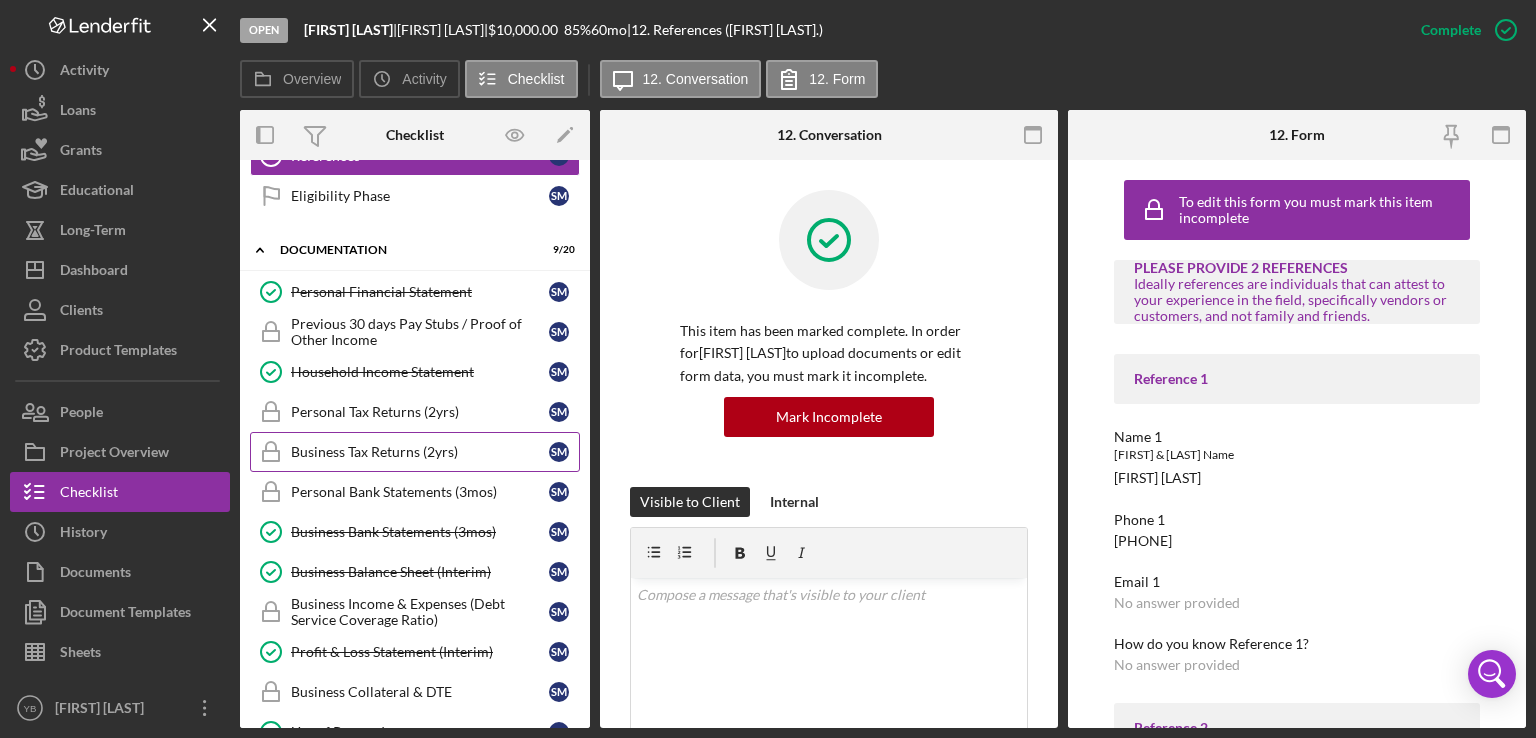 click on "Business Tax Returns (2yrs)" at bounding box center (420, 452) 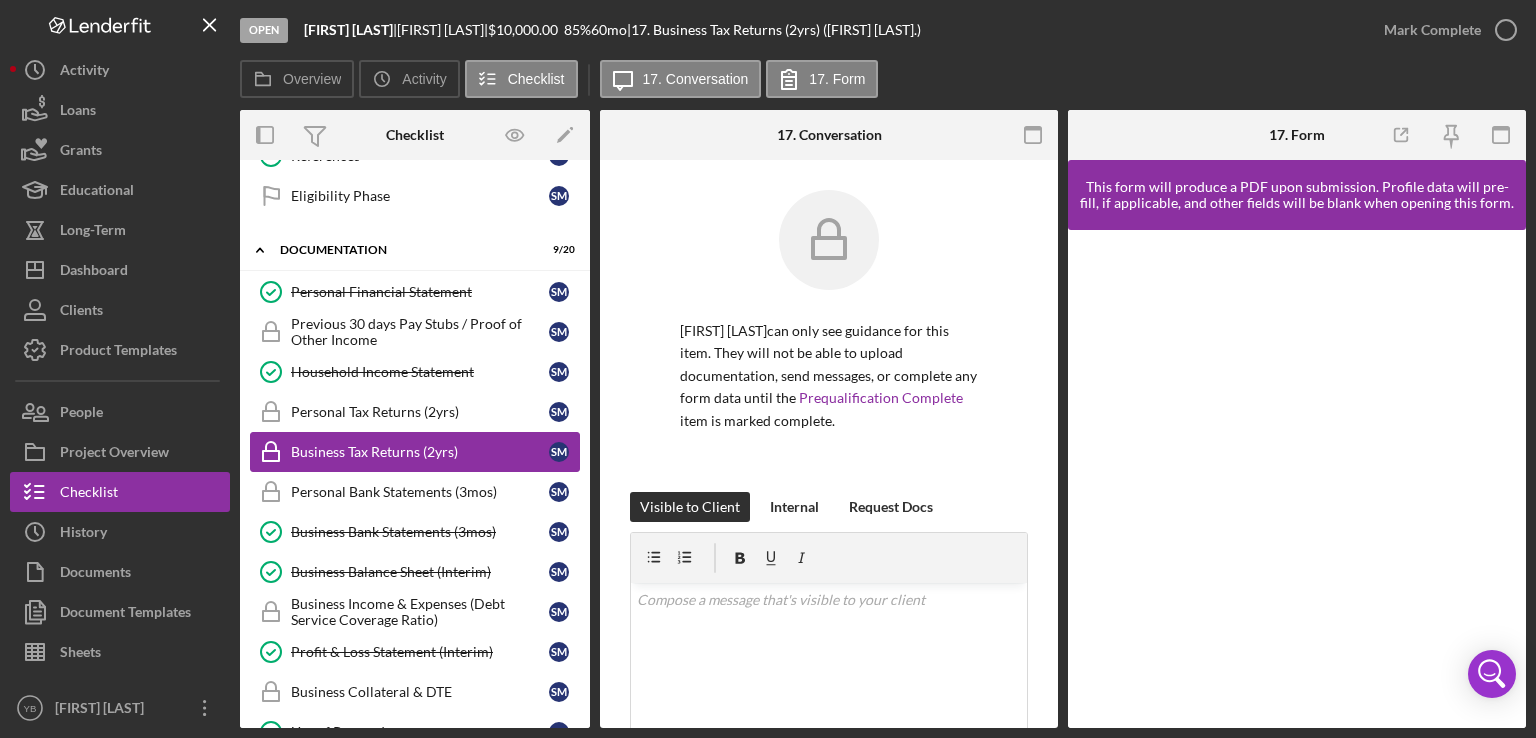 click on "Business Tax Returns (2yrs) Business Tax Returns (2yrs) S M" at bounding box center [415, 452] 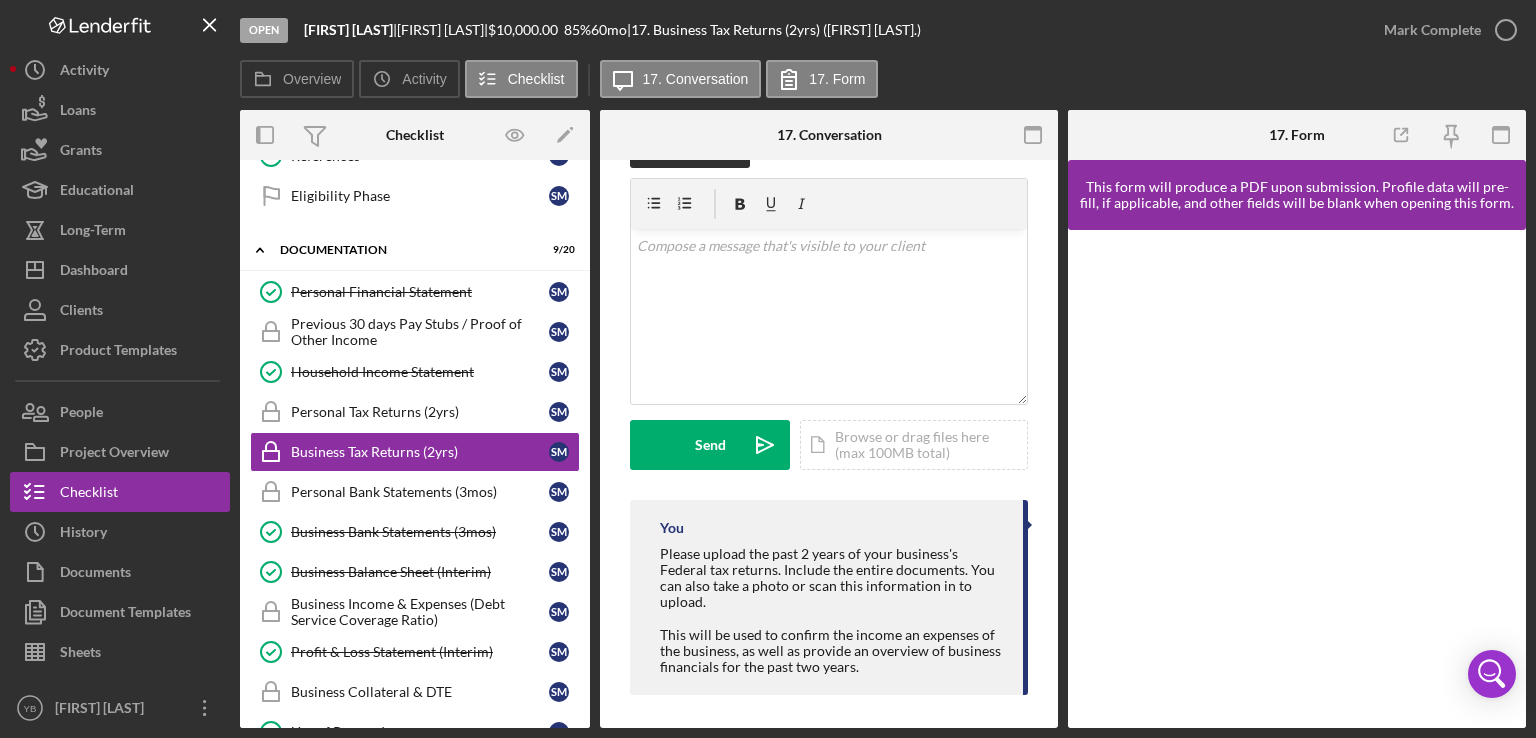scroll, scrollTop: 352, scrollLeft: 0, axis: vertical 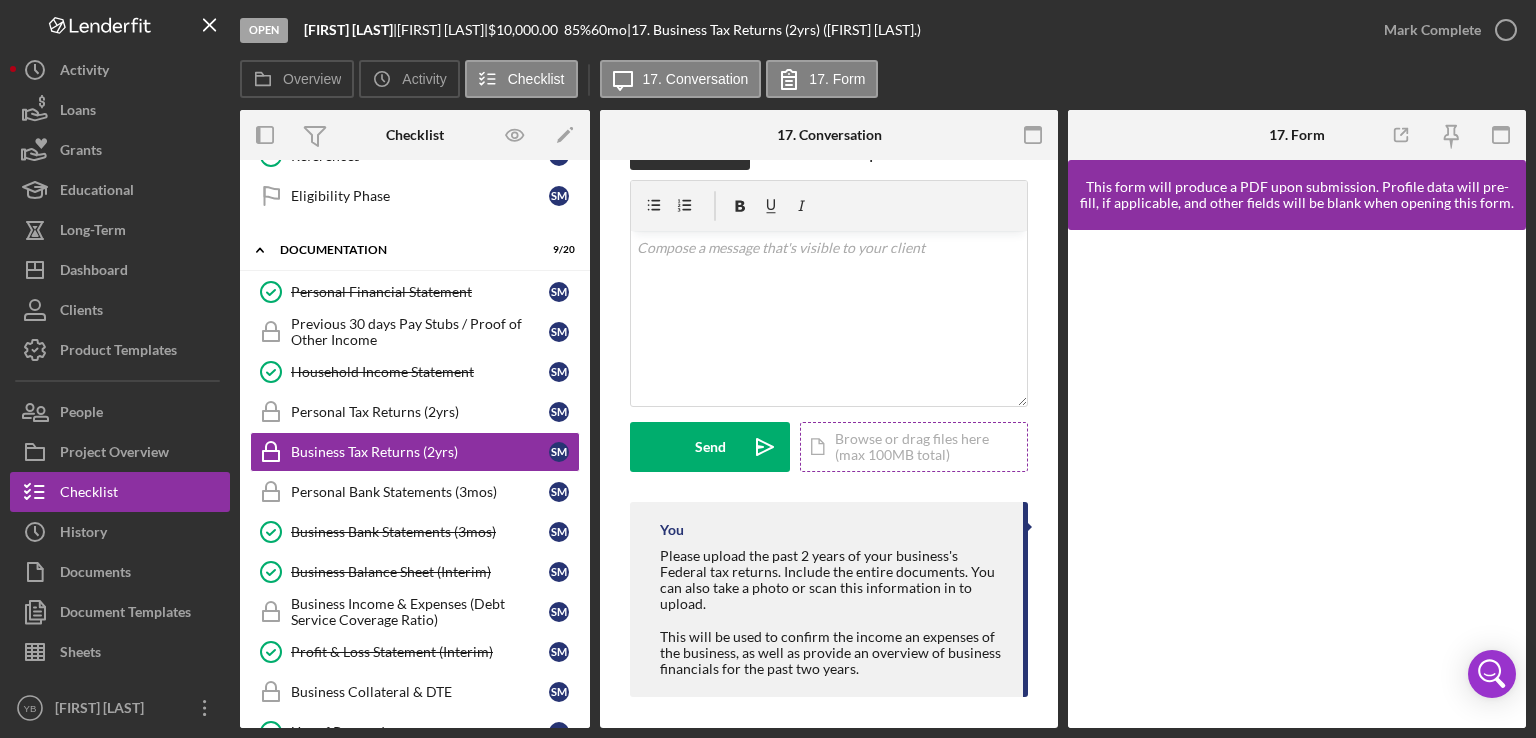 click on "Icon/Document Browse or drag files here (max 100MB total) Tap to choose files or take a photo" at bounding box center [914, 447] 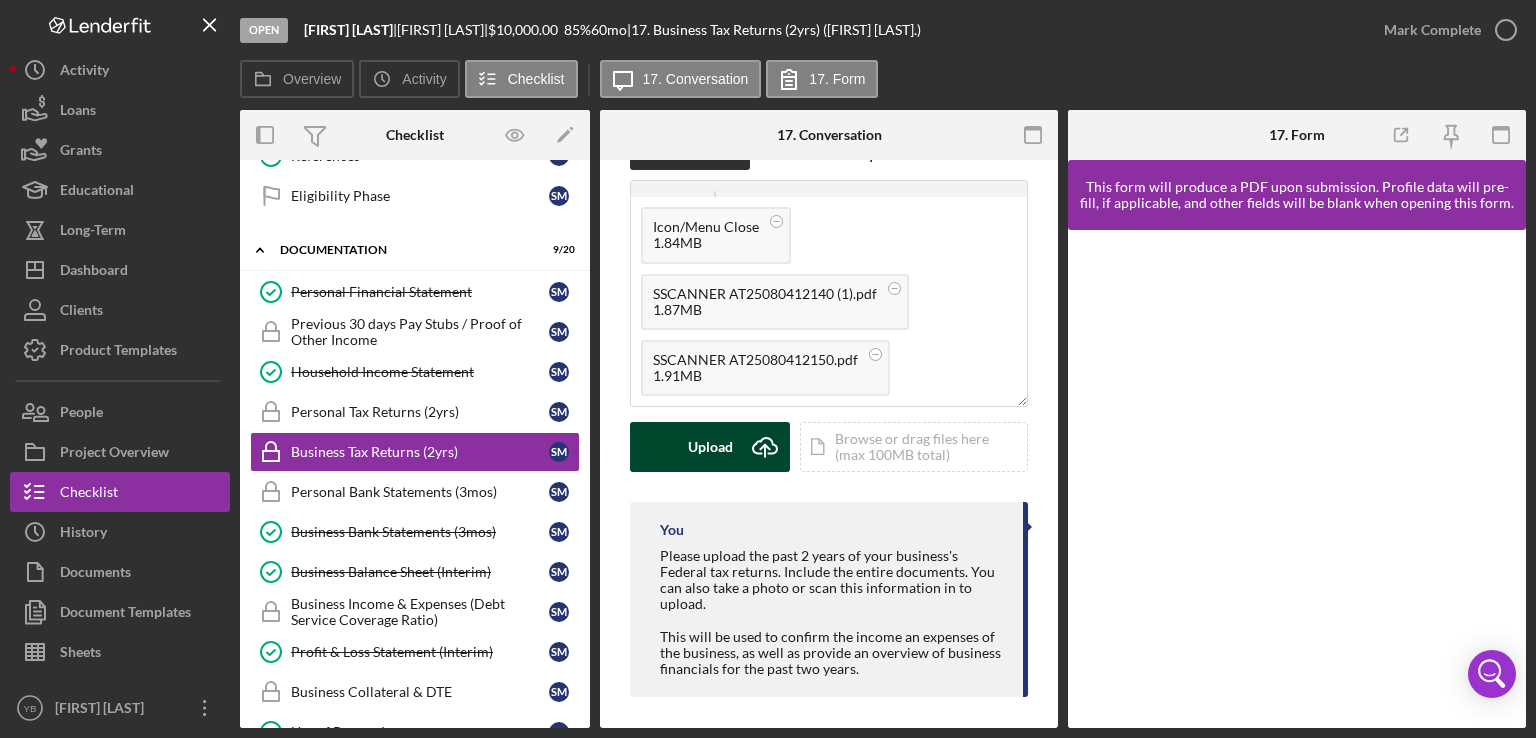 click on "Upload" at bounding box center (710, 447) 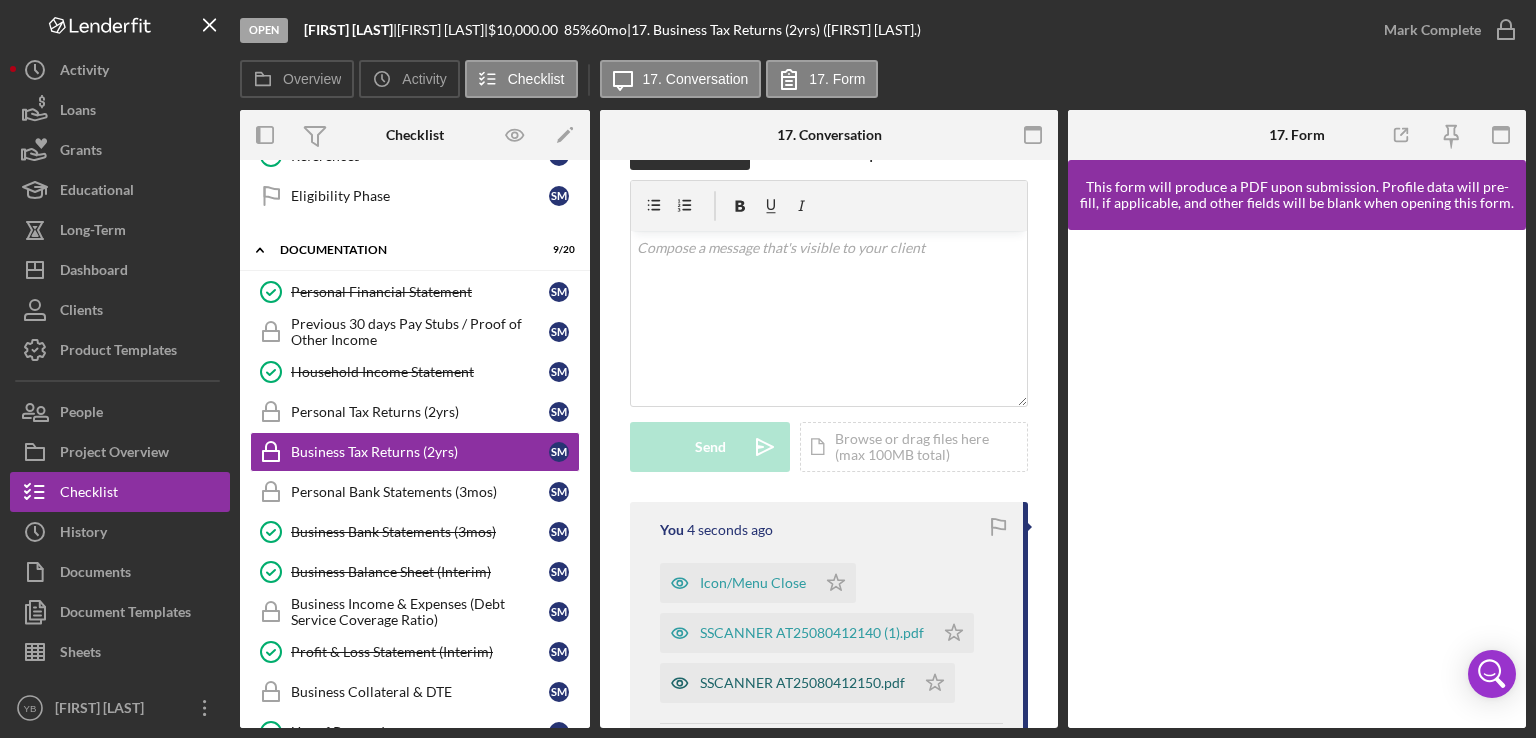 click on "SSCANNER AT25080412150.pdf" at bounding box center (802, 683) 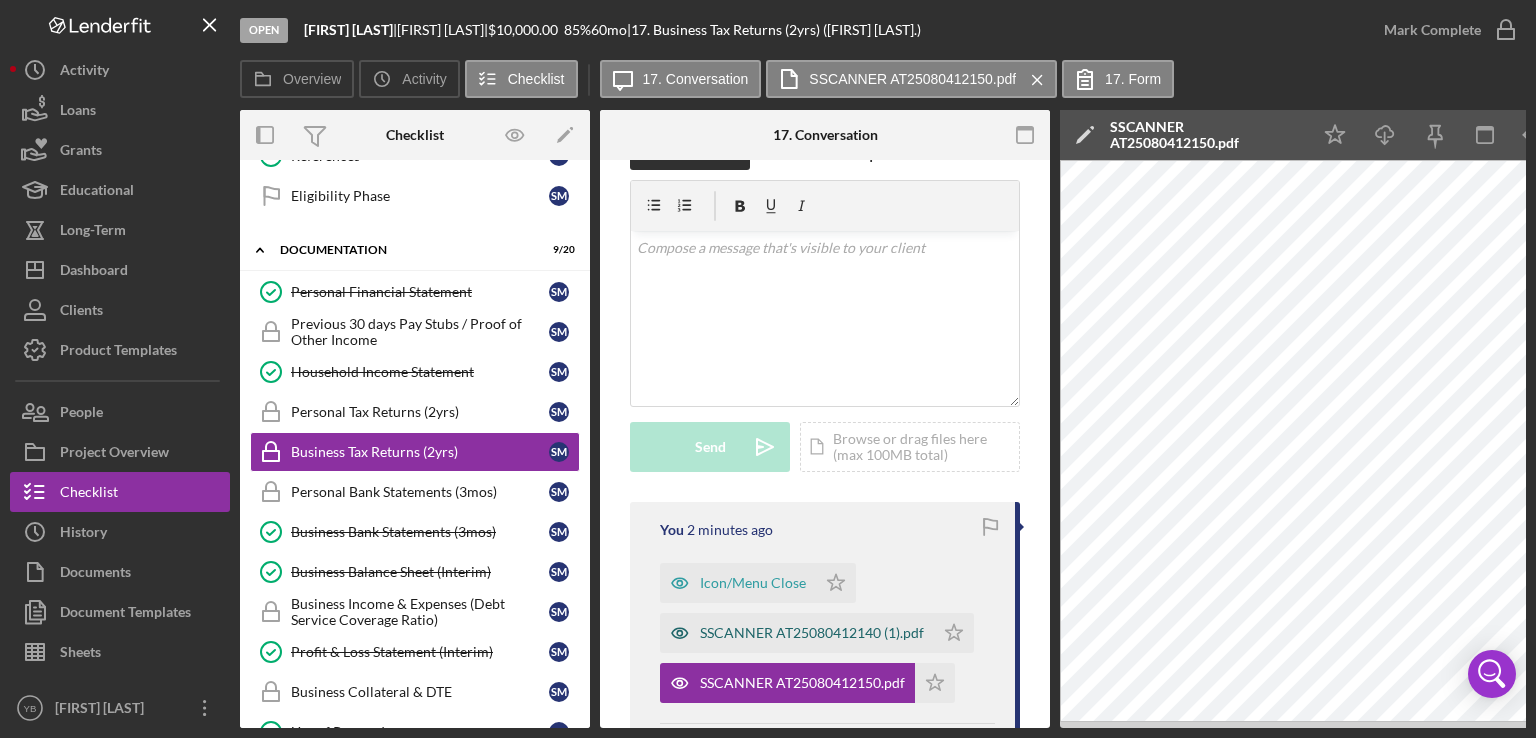 click on "SSCANNER AT25080412140 (1).pdf" at bounding box center [797, 633] 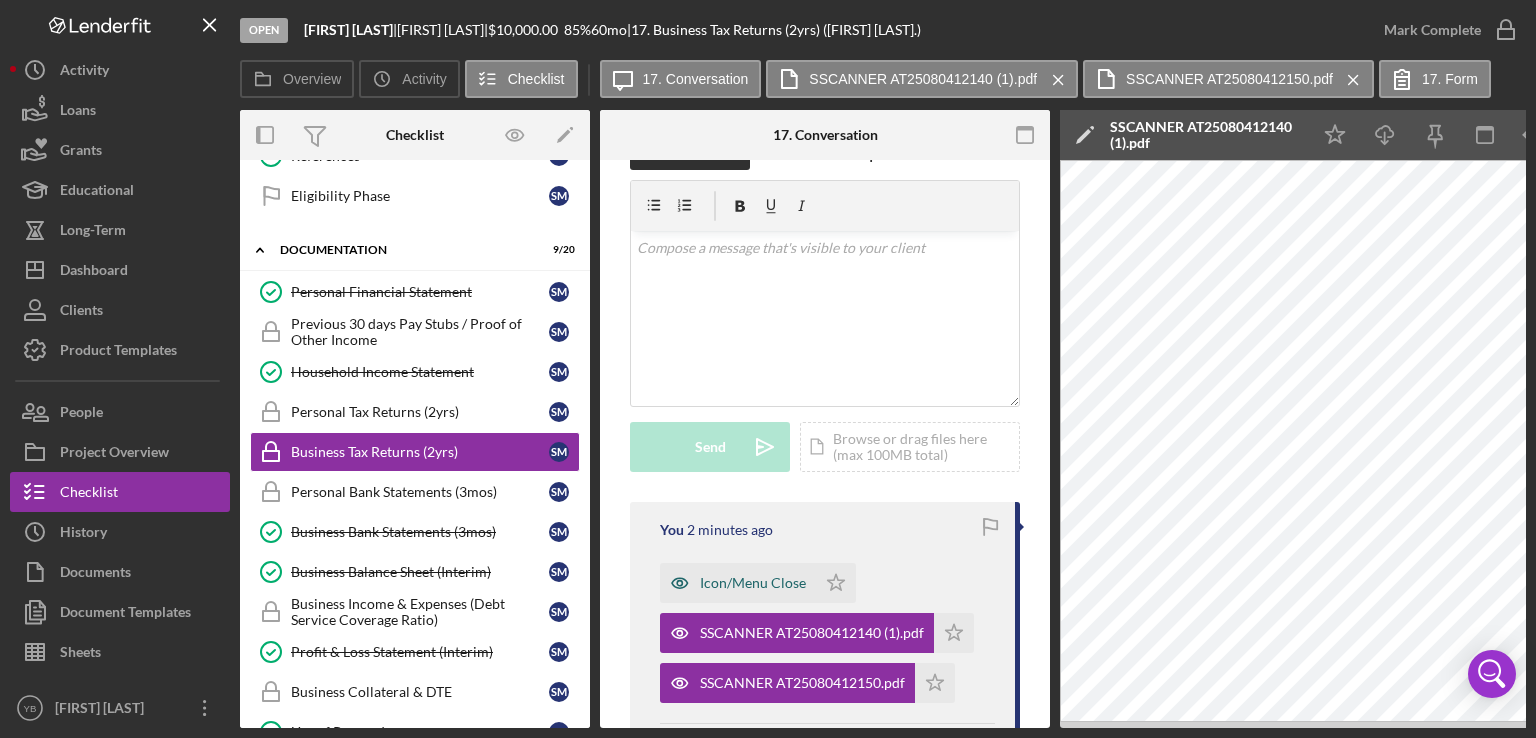 click on "SSCANNER AT25080412120 (1).pdf" at bounding box center [753, 583] 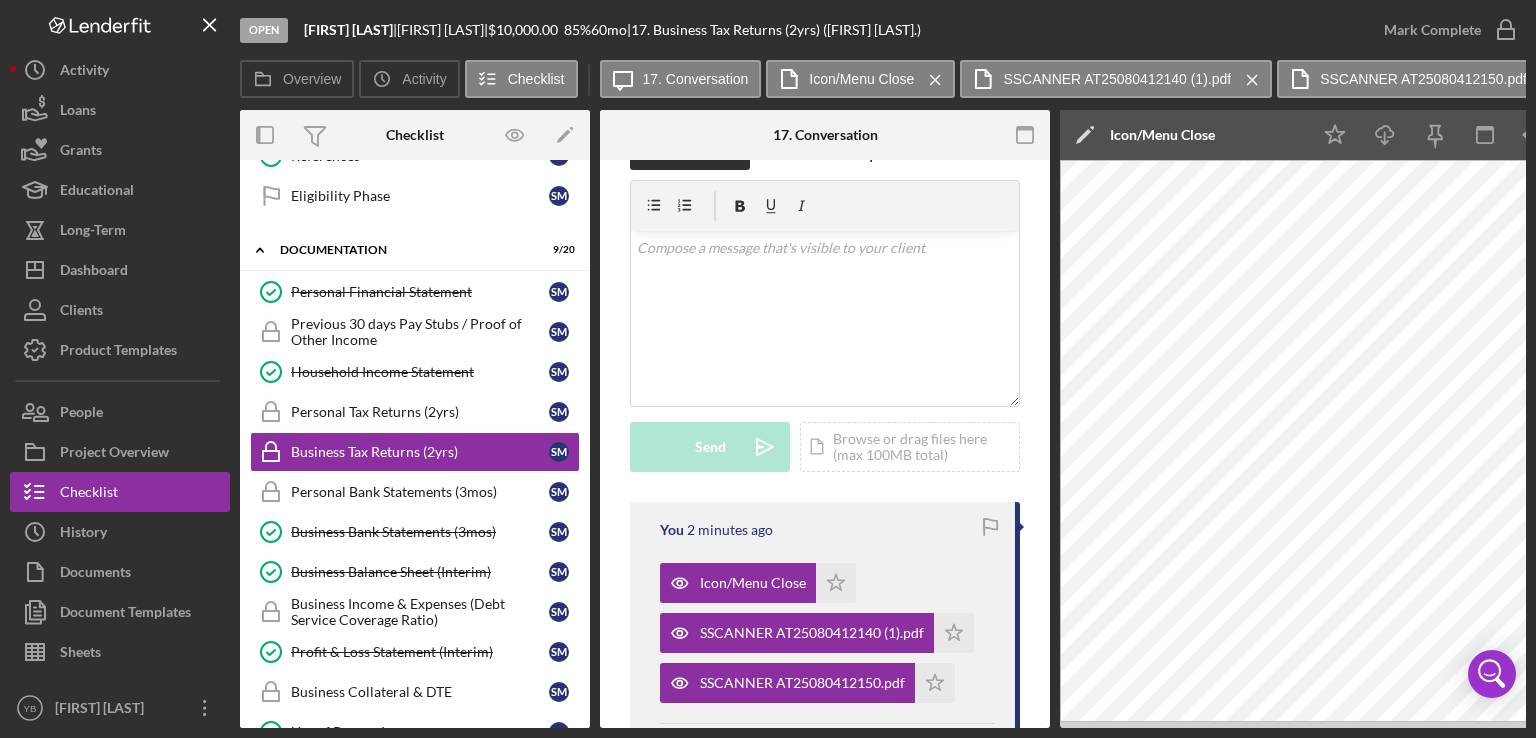 scroll, scrollTop: 0, scrollLeft: 1125, axis: horizontal 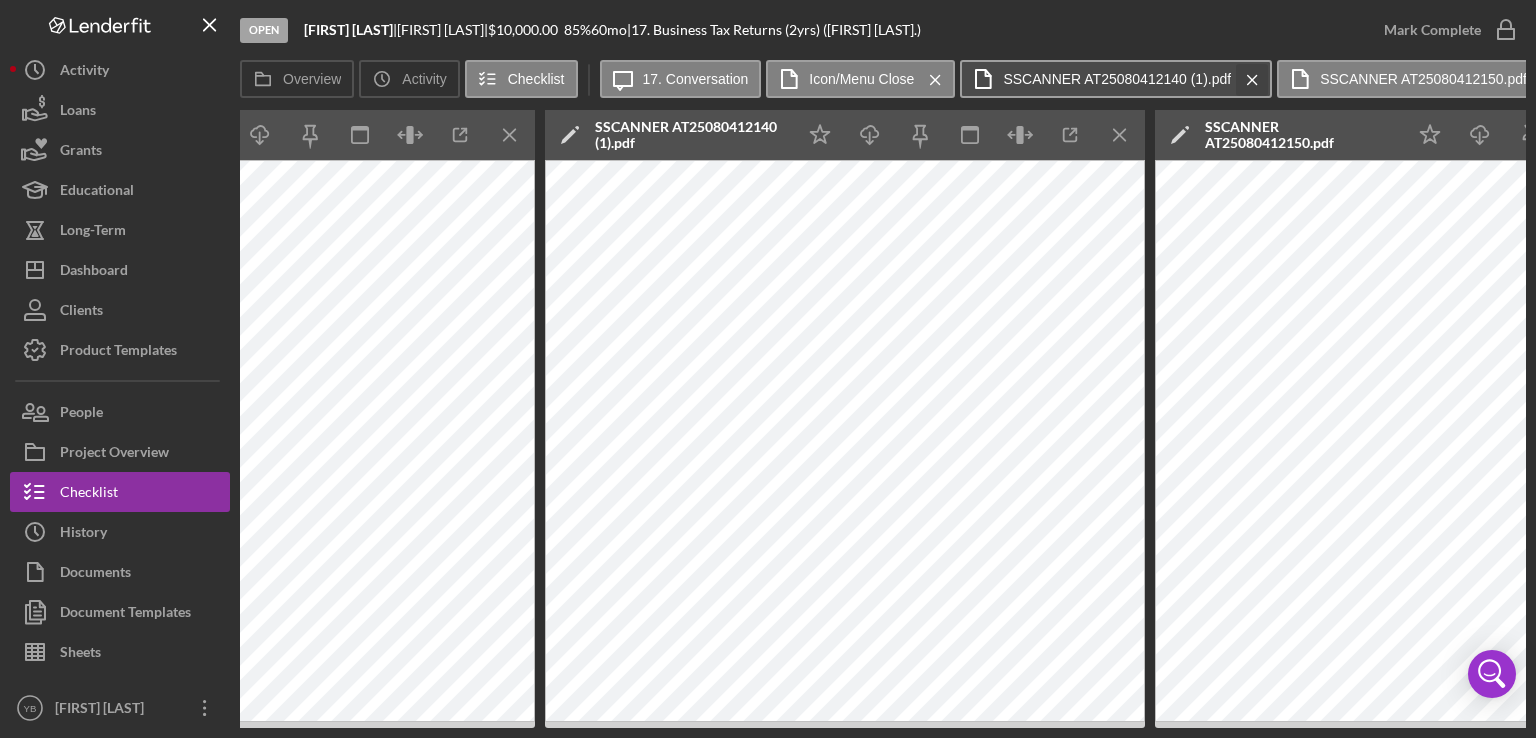 click on "Icon/Menu Close" 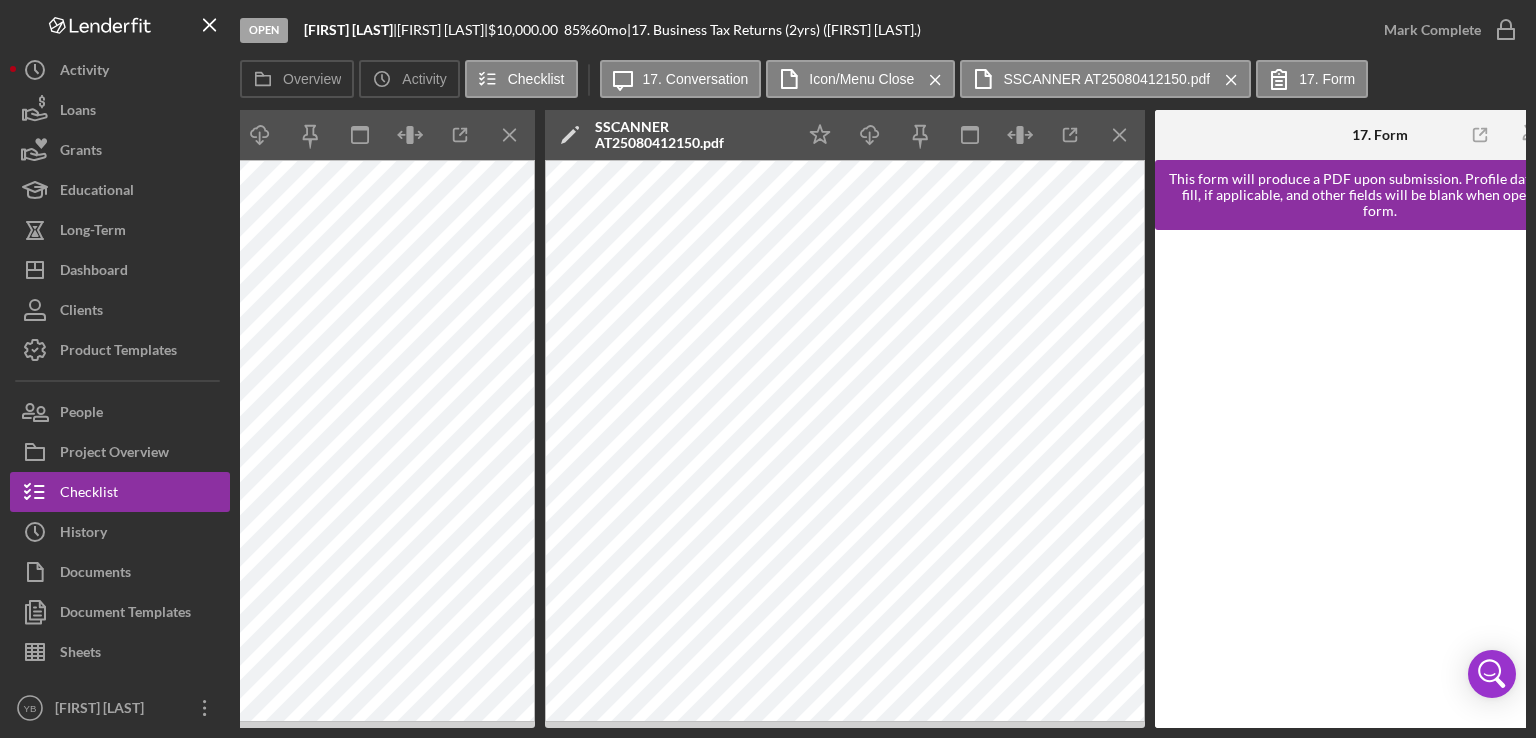 click on "Icon/Message 17. Conversation SSCANNER AT25080412120 (1).pdf Icon/Menu Close SSCANNER AT25080412150.pdf Icon/Menu Close 17. Form" at bounding box center (987, 80) 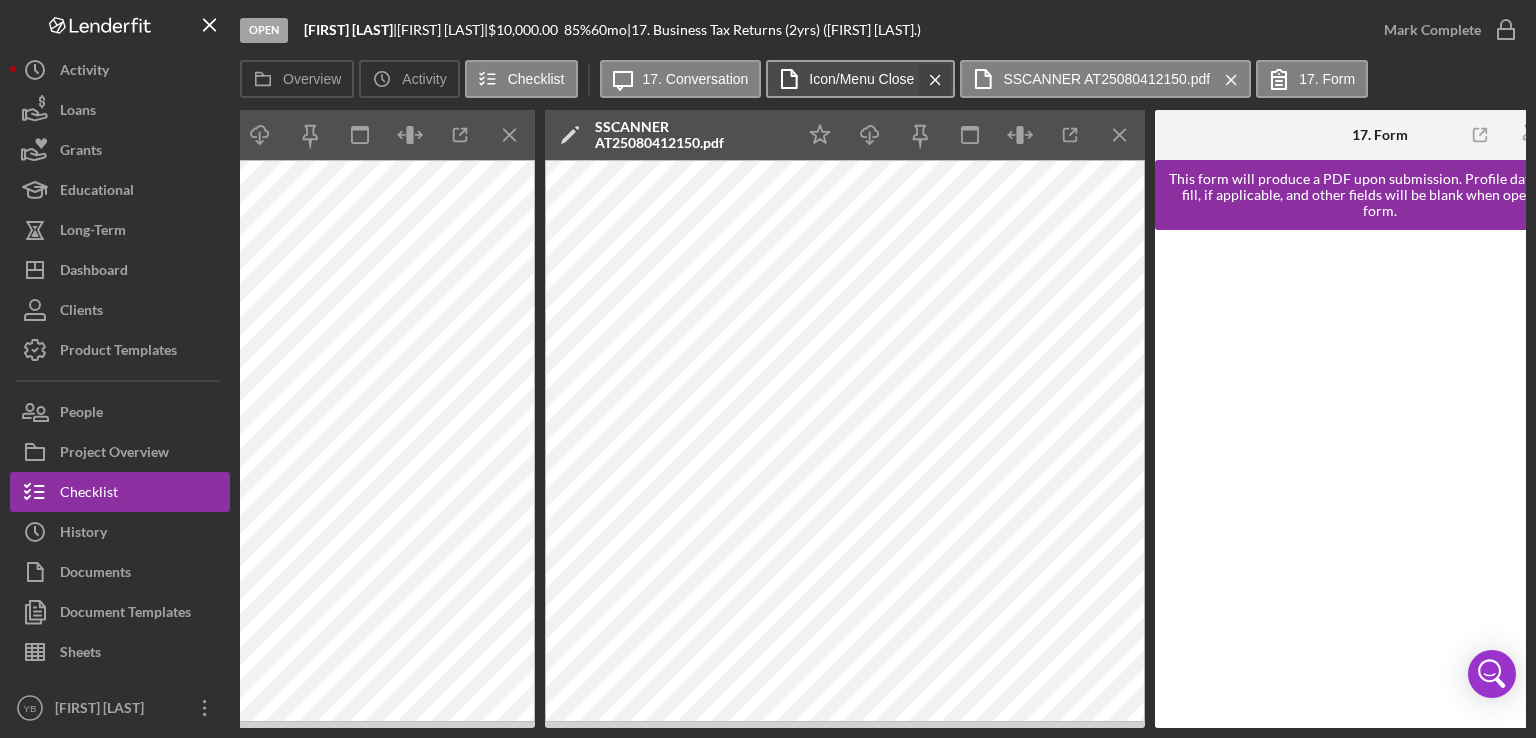 click on "Icon/Menu Close" 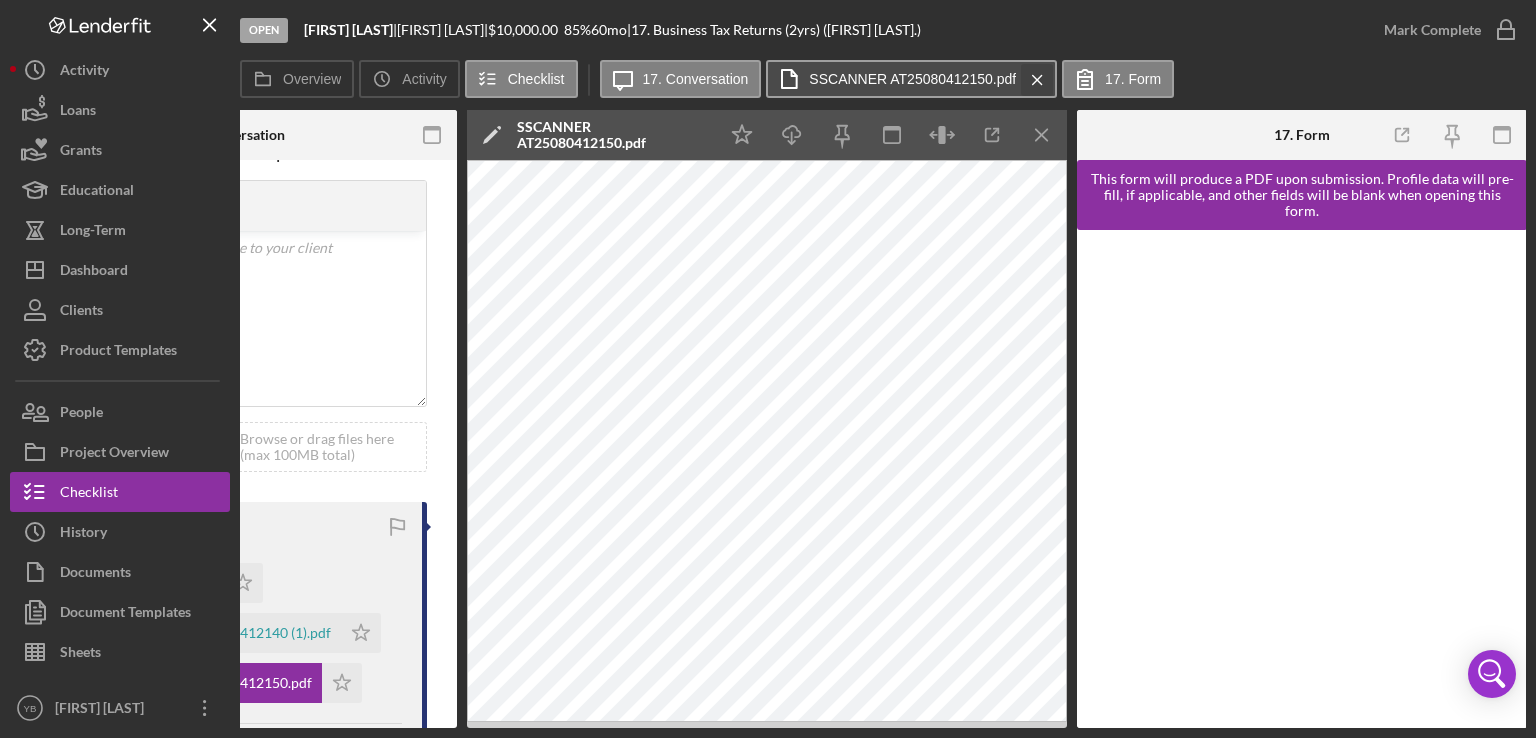 click on "Icon/Menu Close" 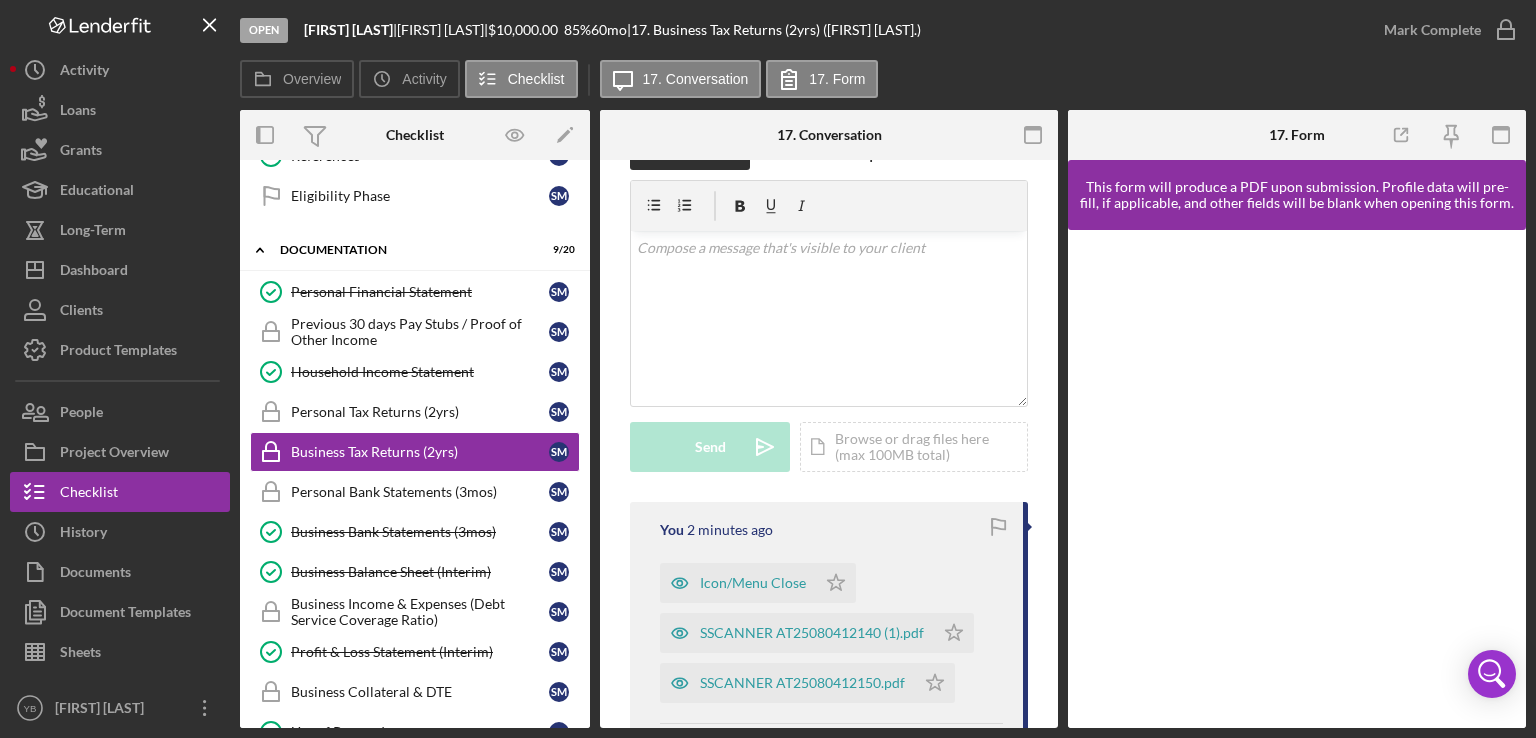 scroll, scrollTop: 0, scrollLeft: 0, axis: both 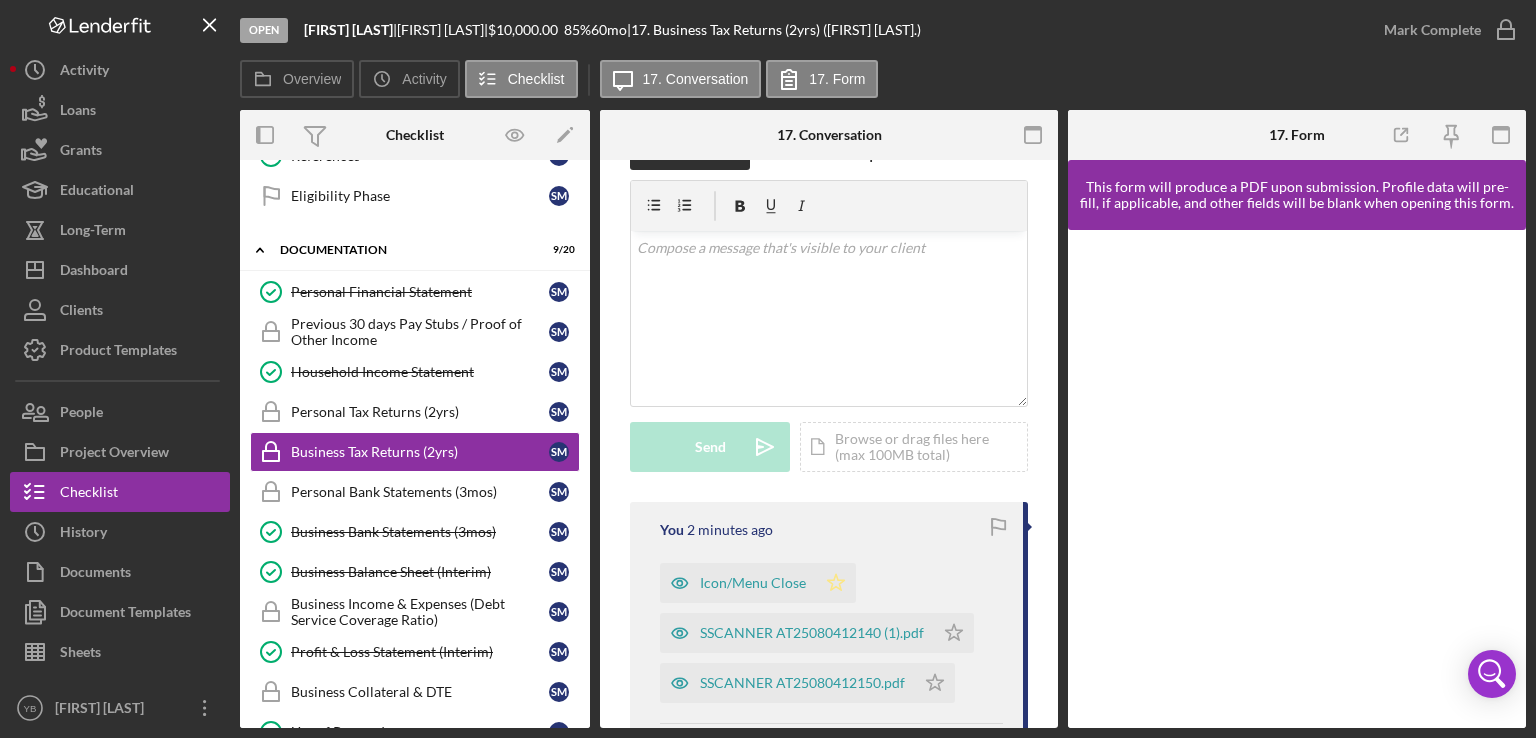 click 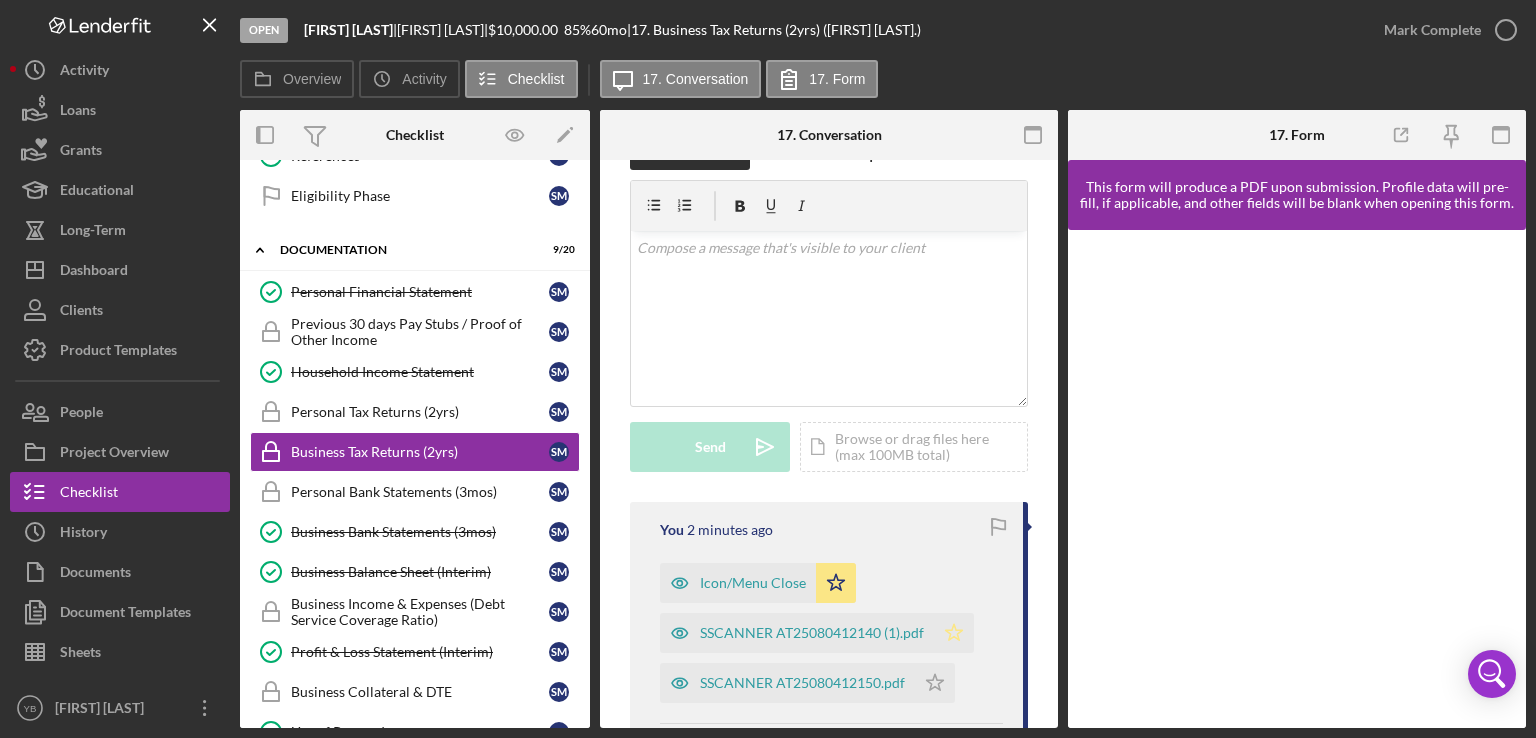 click on "Icon/Star" 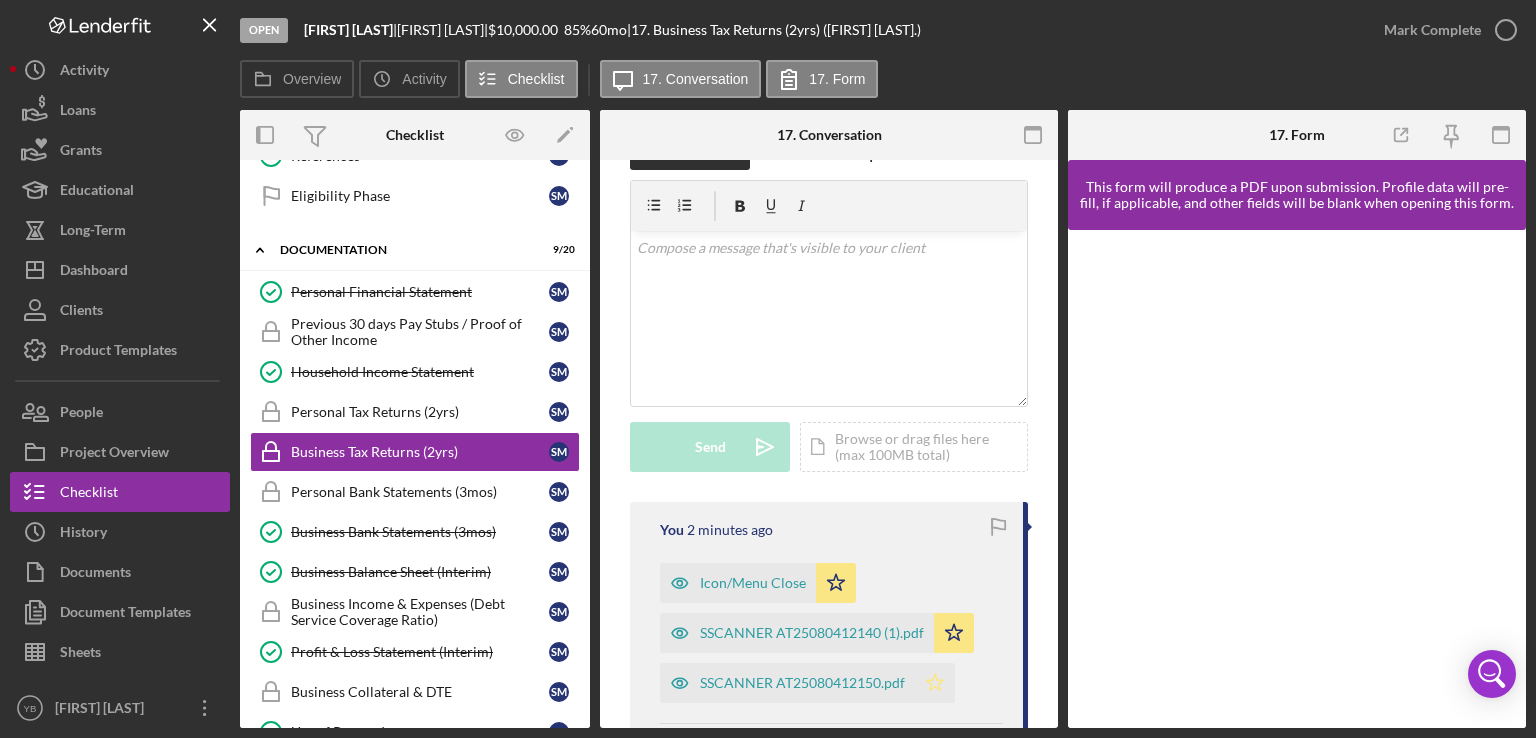 click on "Icon/Star" 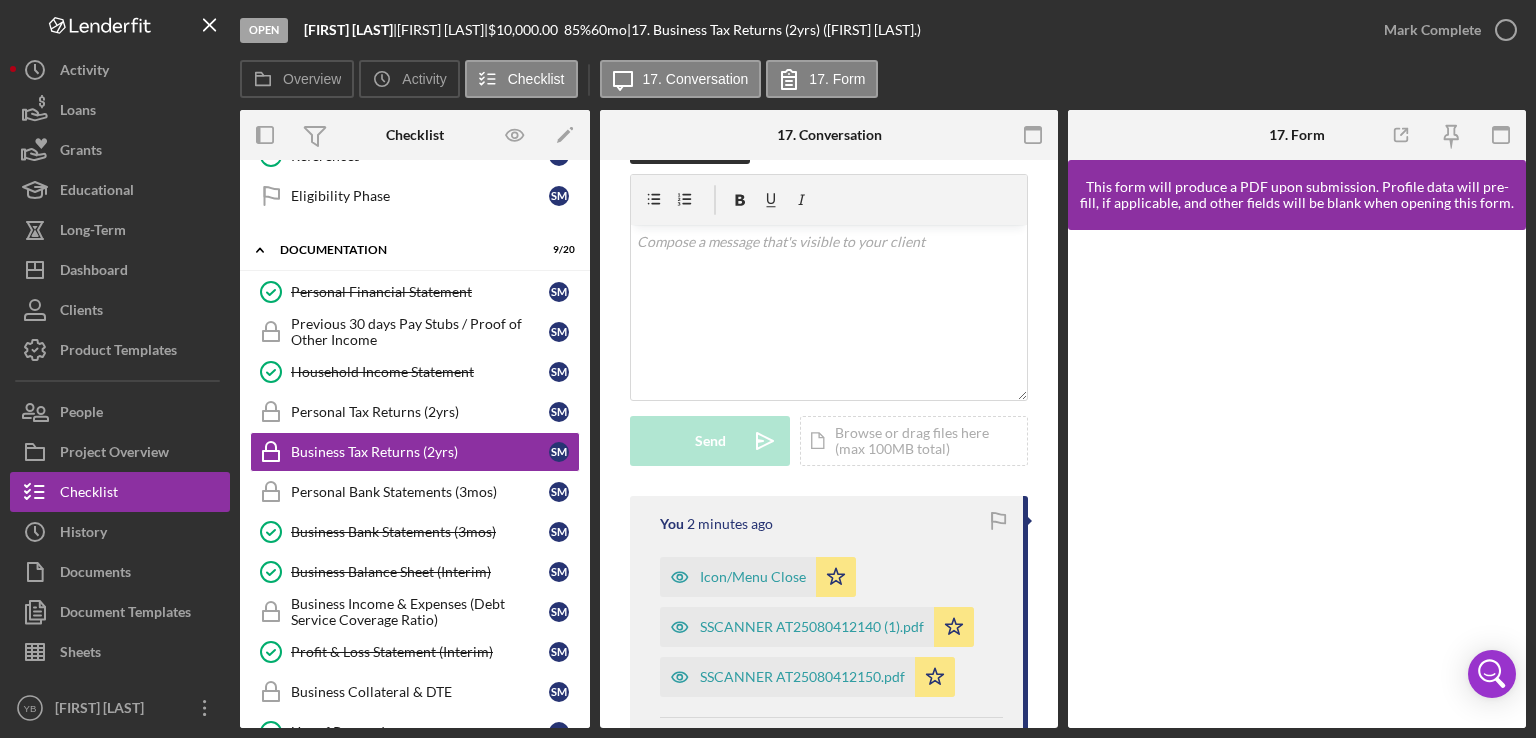 scroll, scrollTop: 355, scrollLeft: 0, axis: vertical 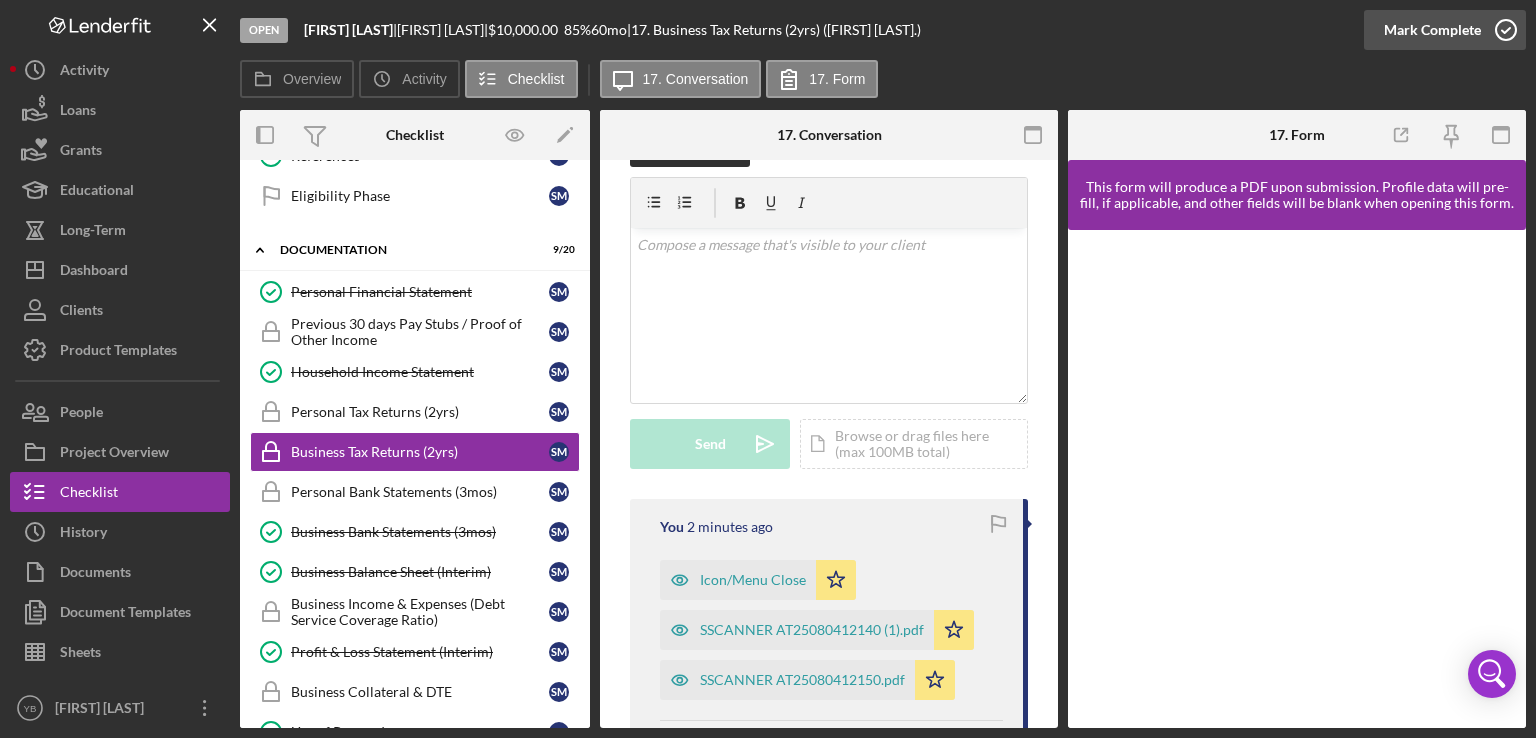 click on "Mark Complete" at bounding box center [1432, 30] 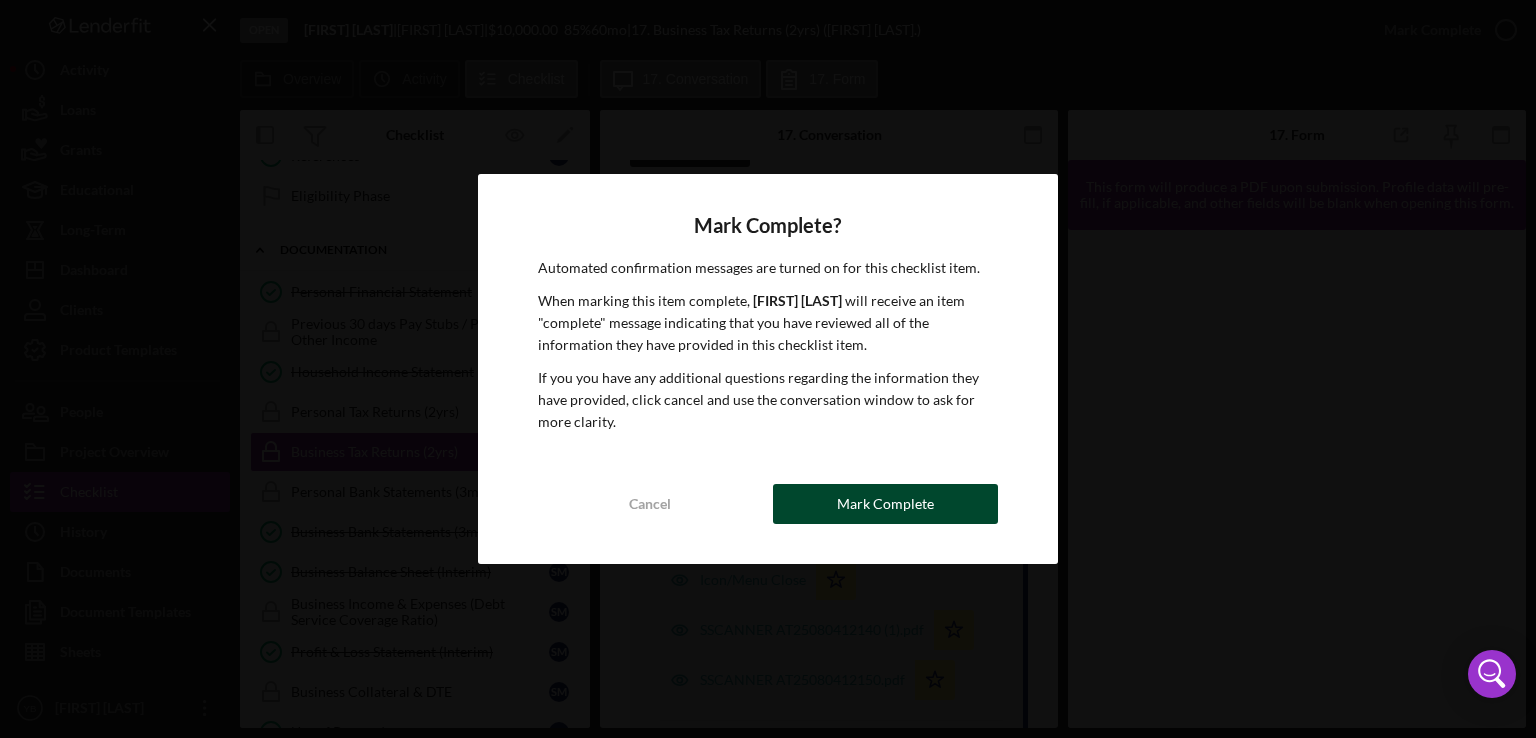 click on "Mark Complete" at bounding box center (885, 504) 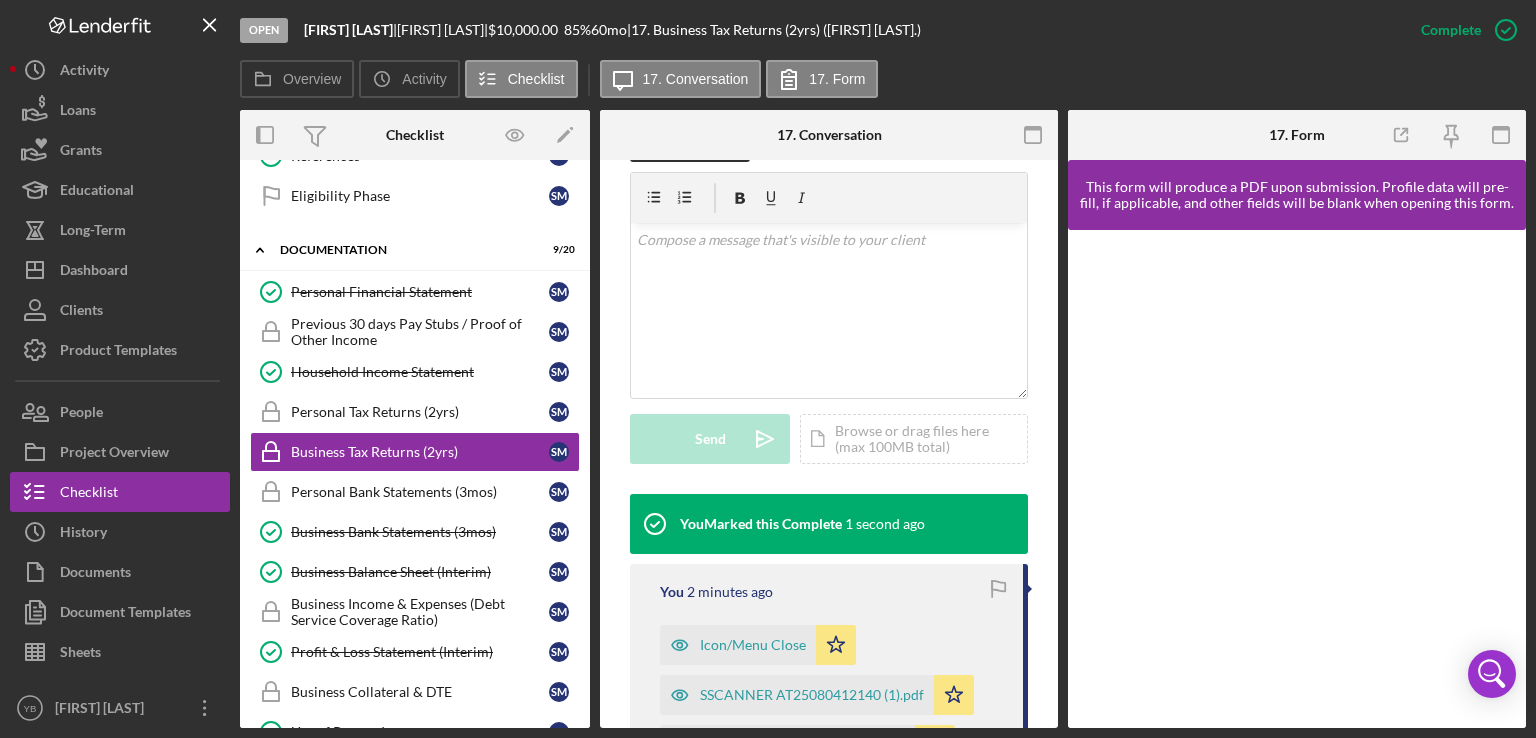 scroll, scrollTop: 350, scrollLeft: 0, axis: vertical 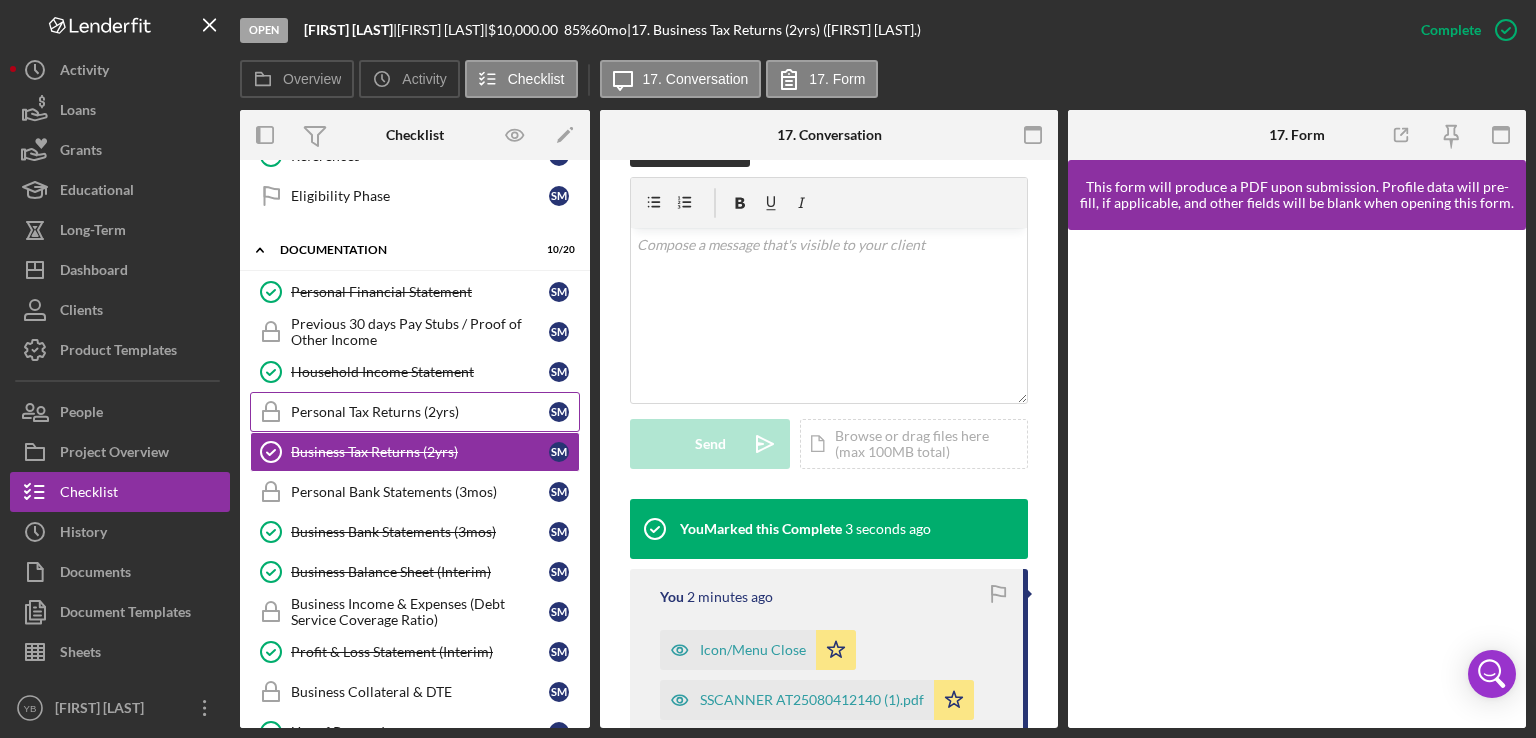 click on "Personal Tax Returns (2yrs)" at bounding box center (420, 412) 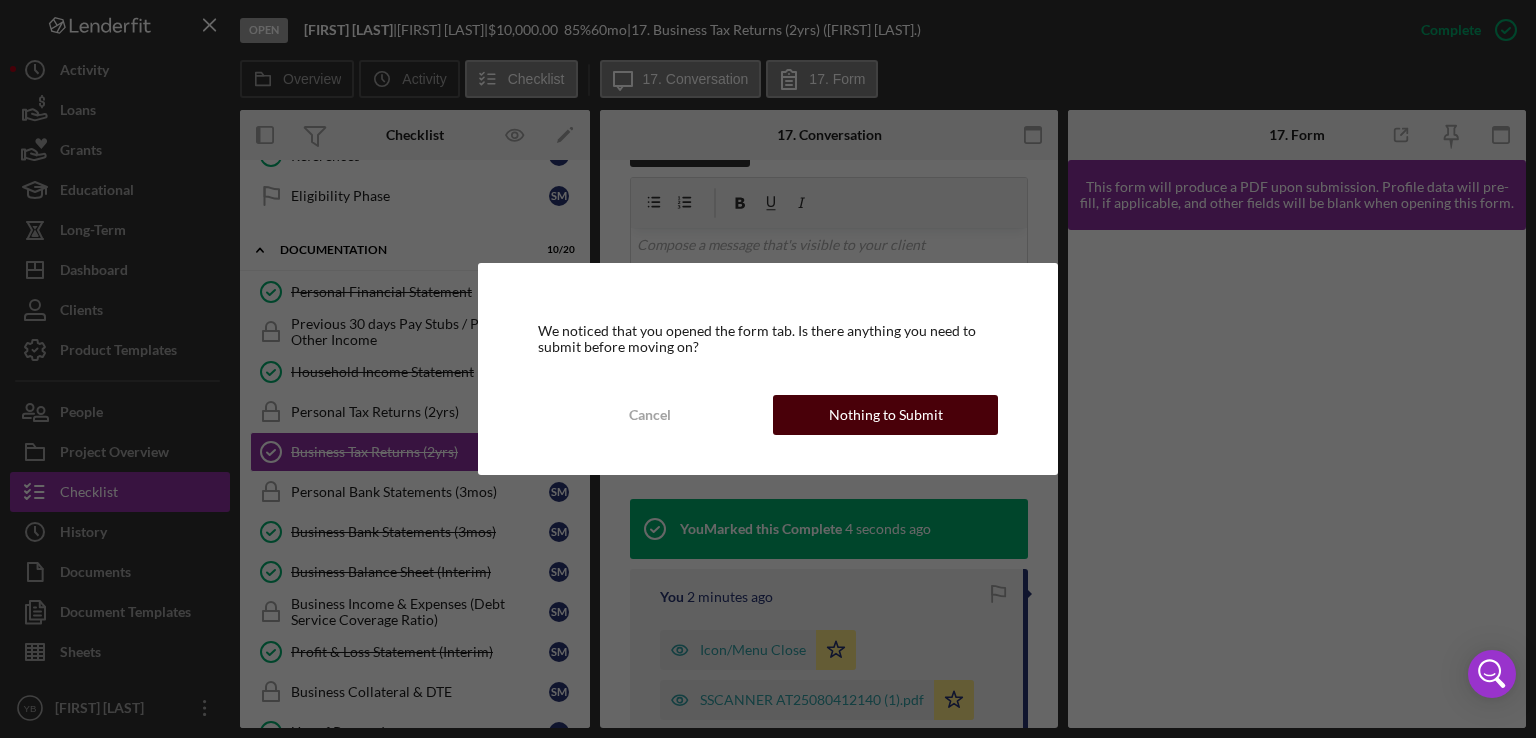 click on "Nothing to Submit" at bounding box center (886, 415) 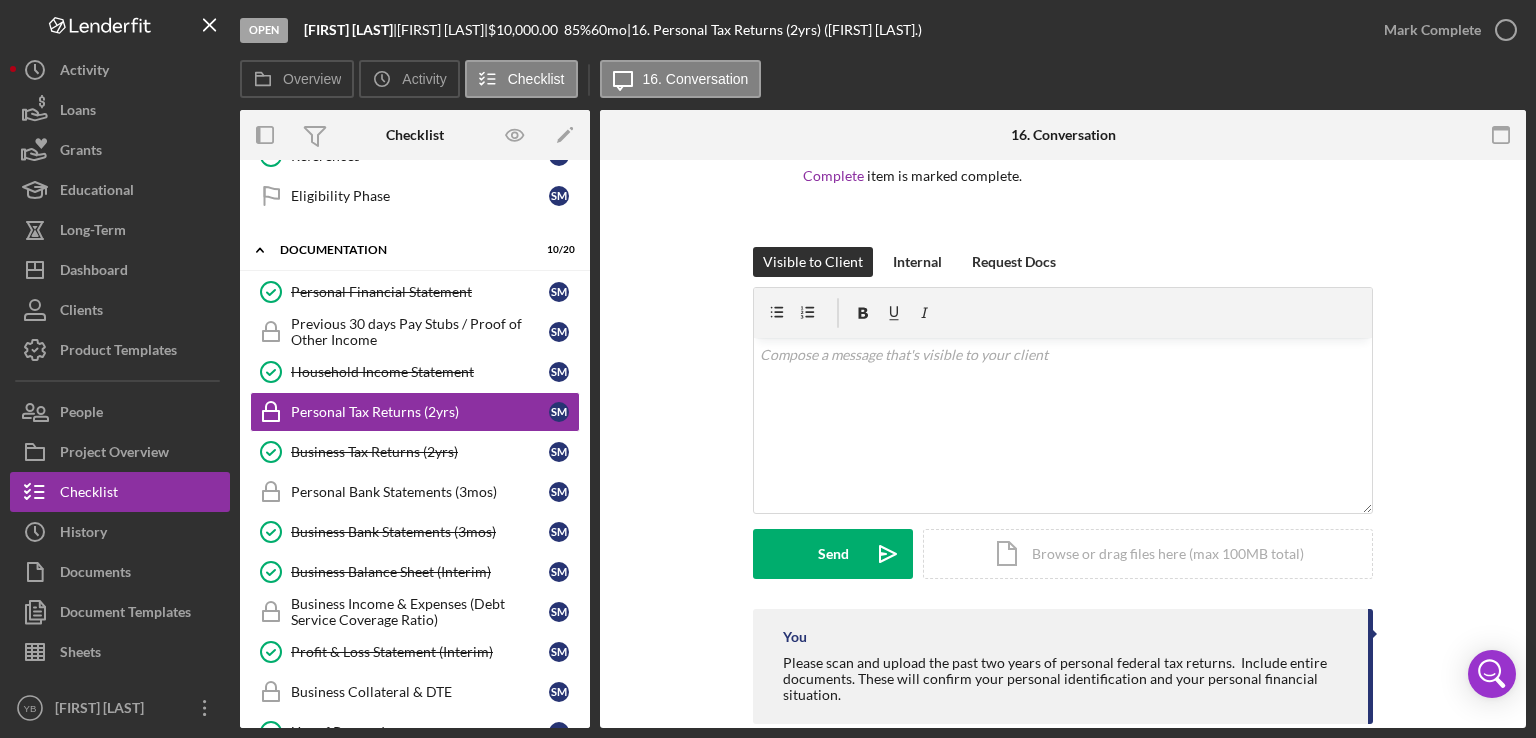 scroll, scrollTop: 202, scrollLeft: 0, axis: vertical 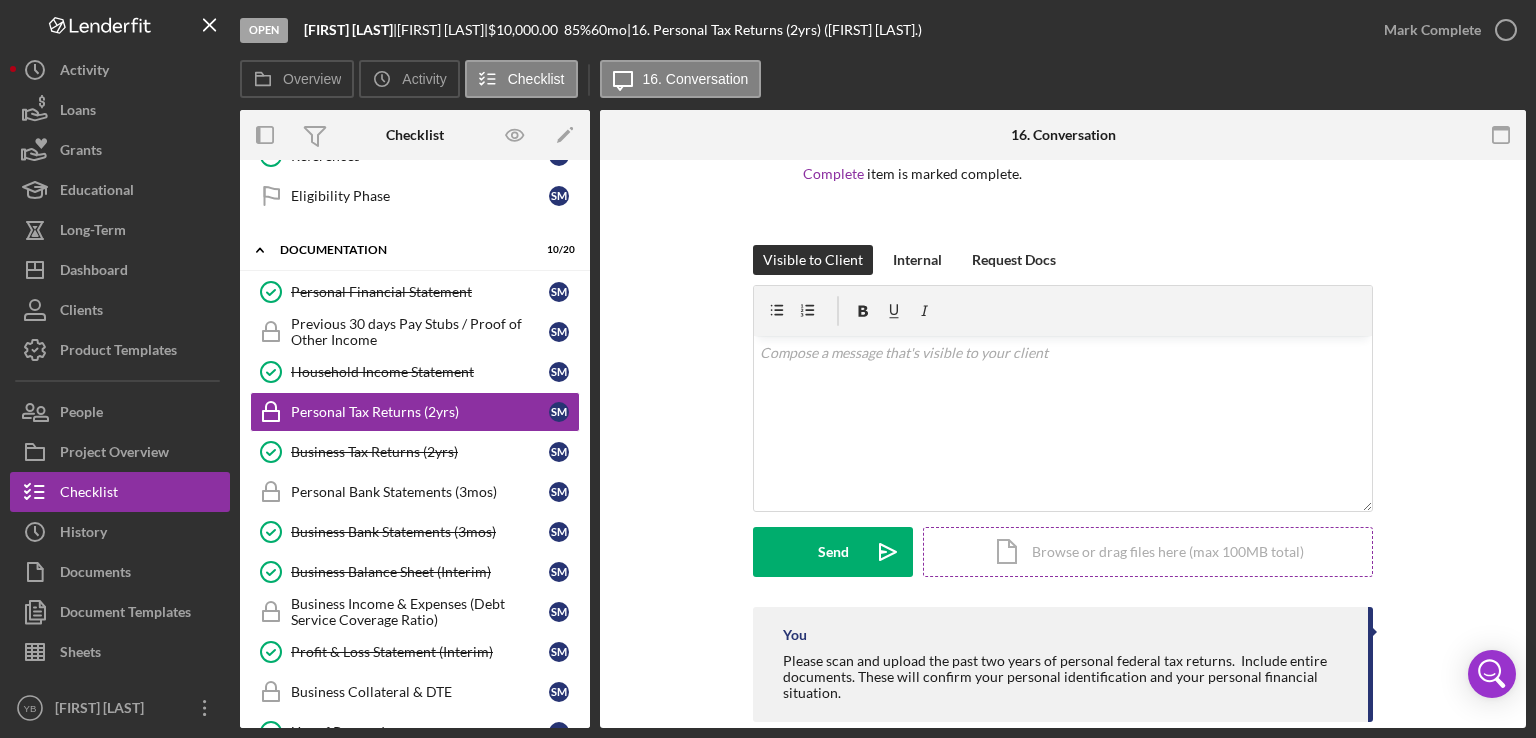 click on "Icon/Document Browse or drag files here (max 100MB total) Tap to choose files or take a photo" at bounding box center [1148, 552] 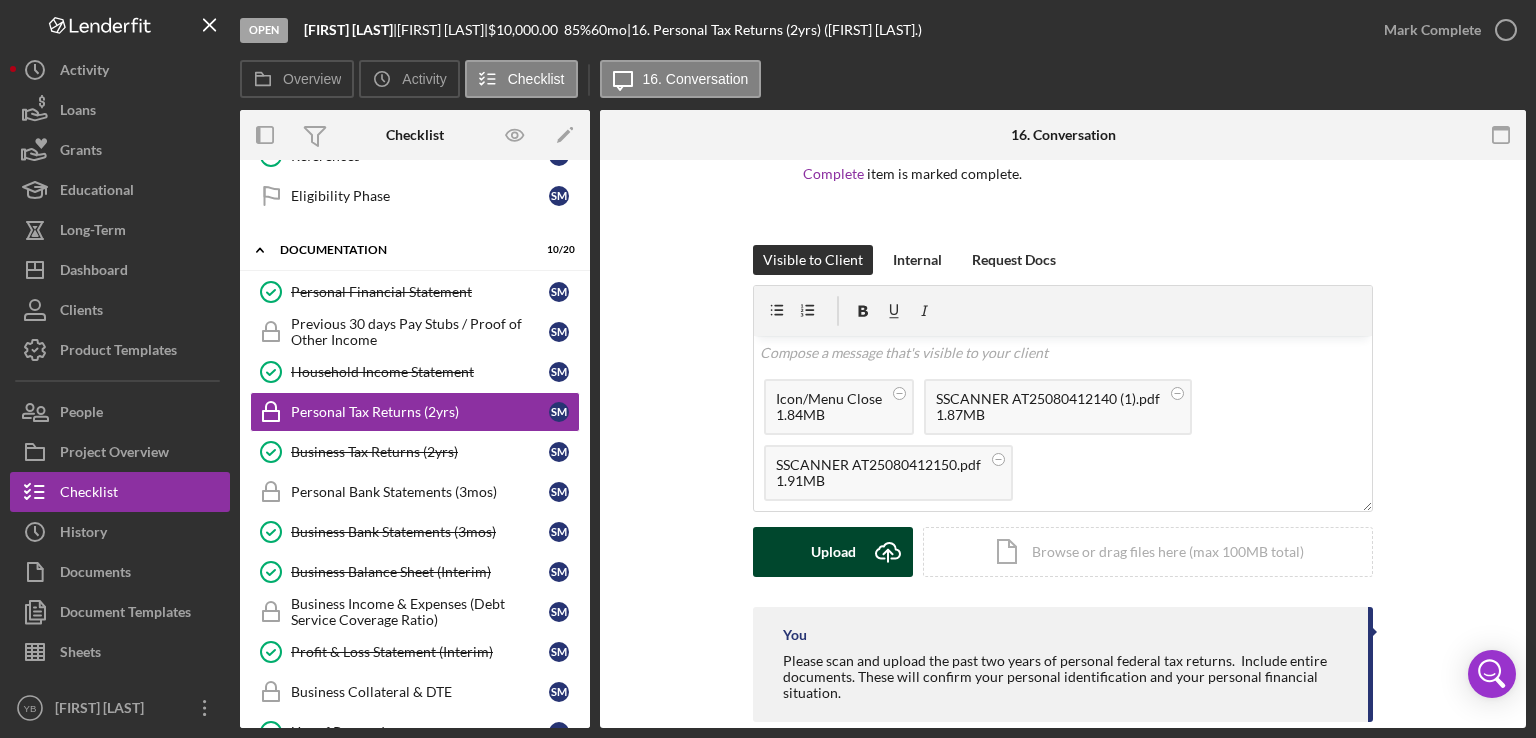 click on "Upload" at bounding box center [833, 552] 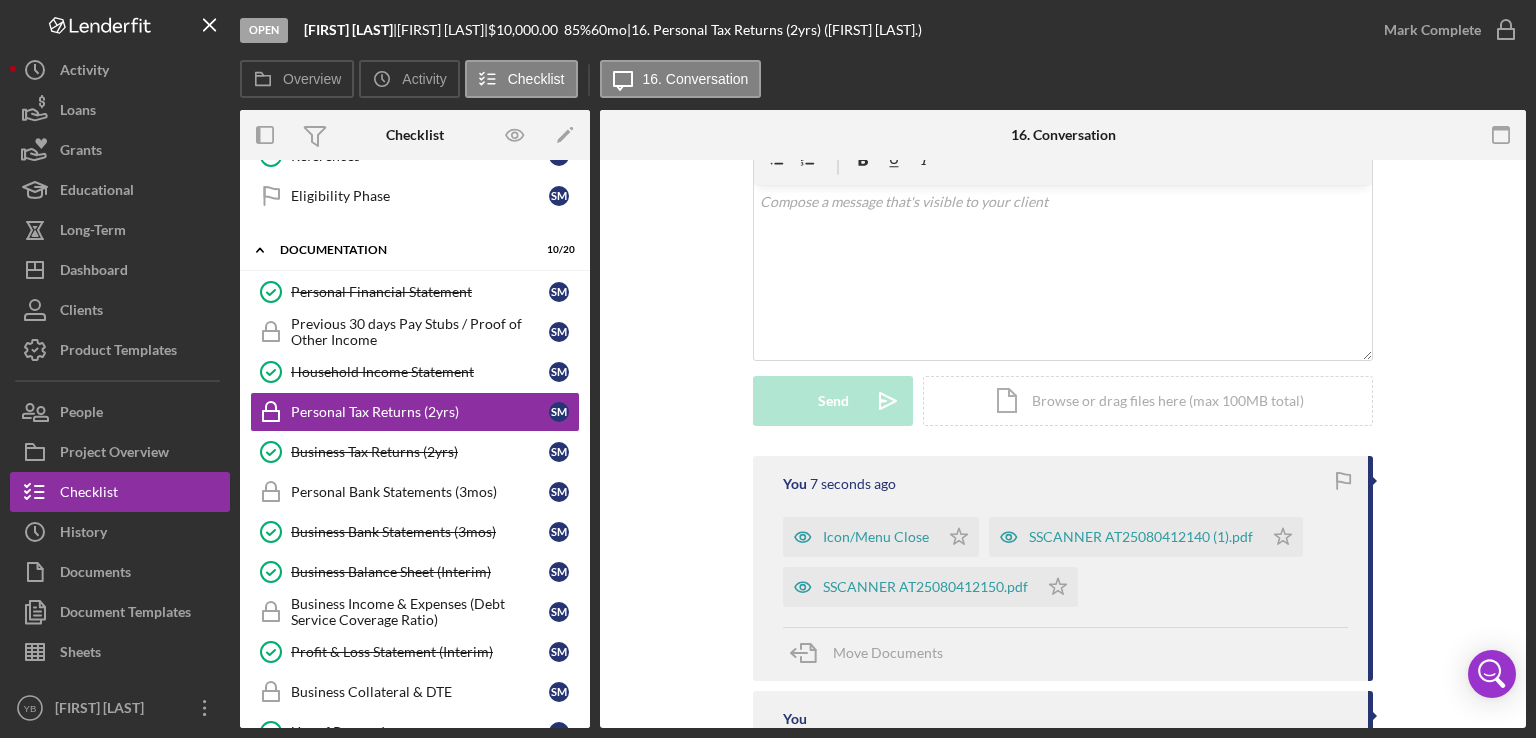 scroll, scrollTop: 452, scrollLeft: 0, axis: vertical 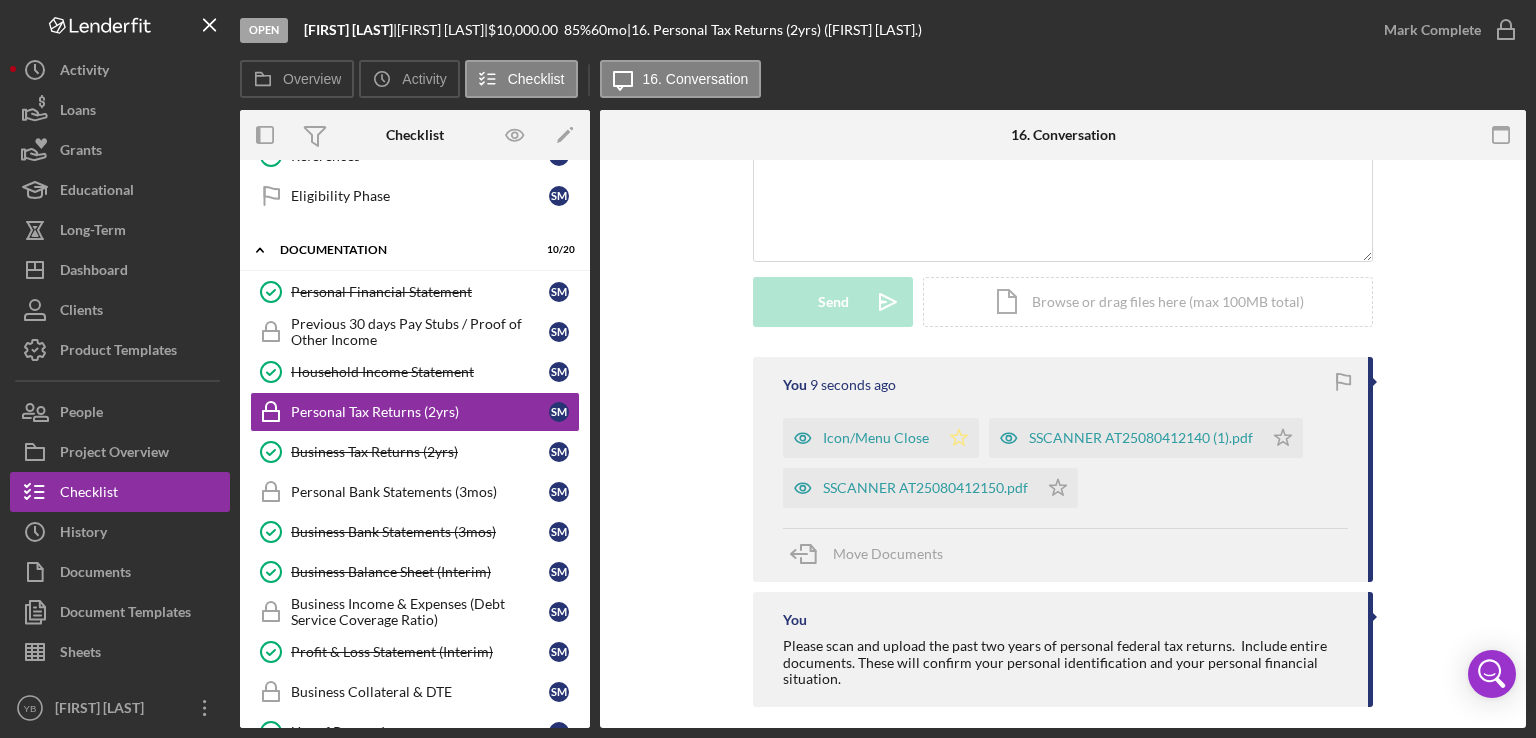 click 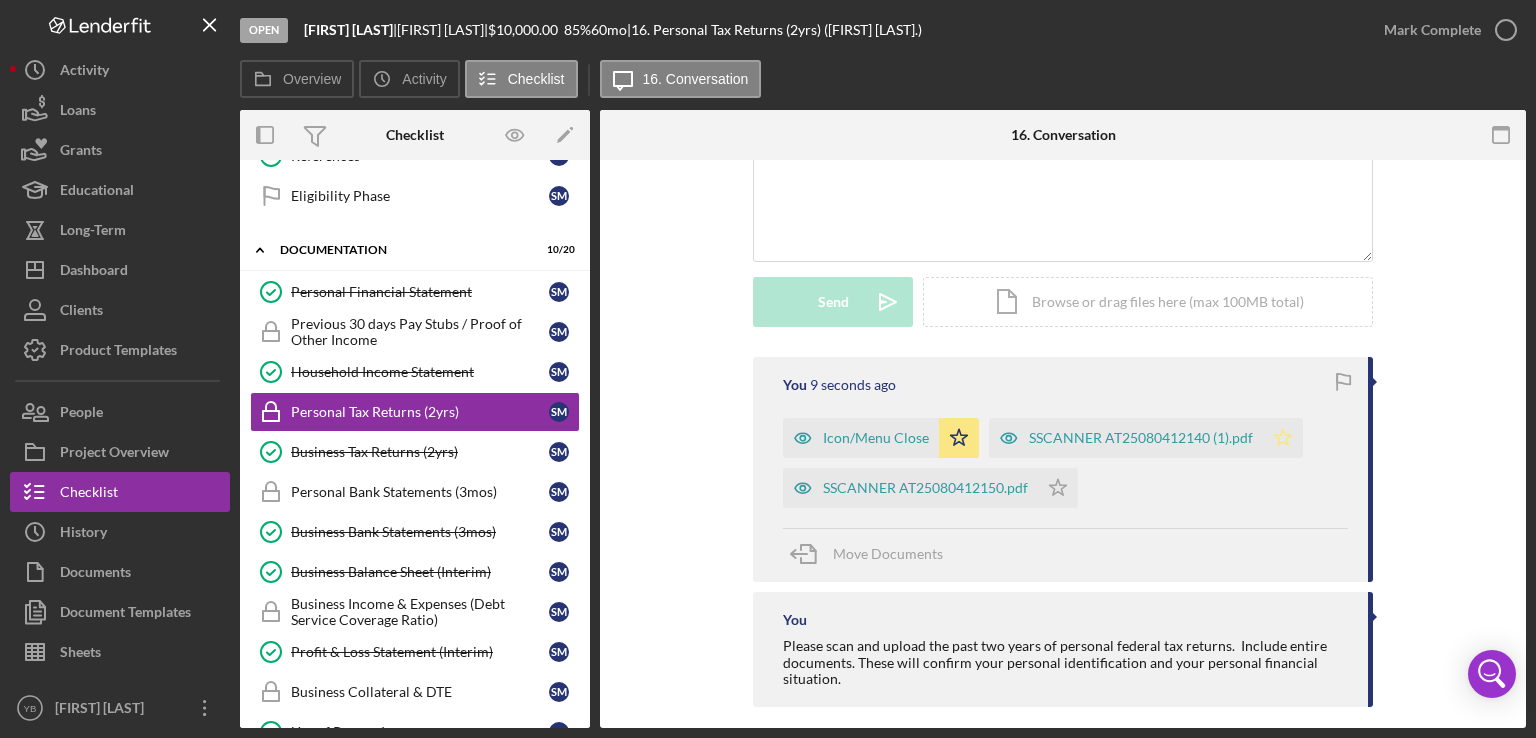 click on "Icon/Star" 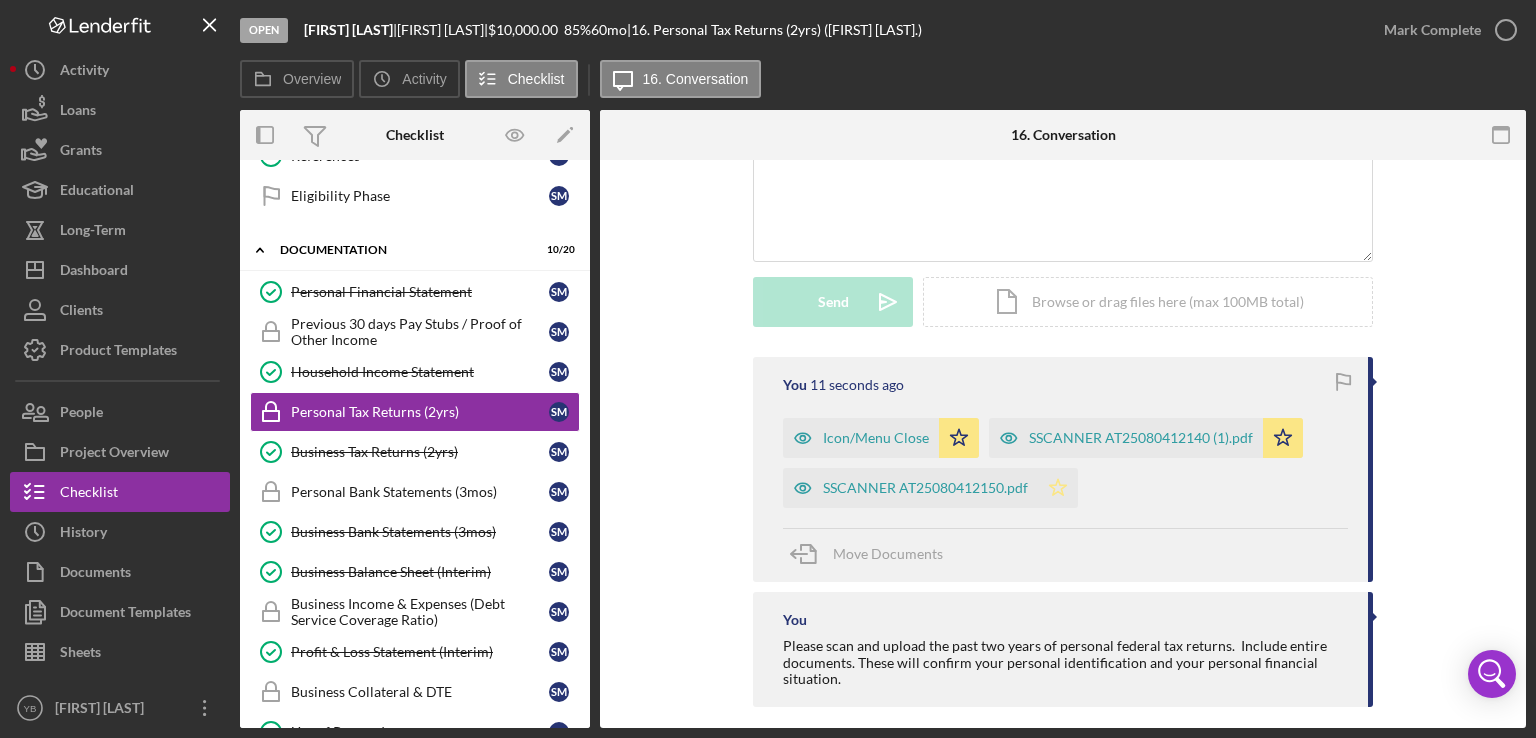 click on "Icon/Star" 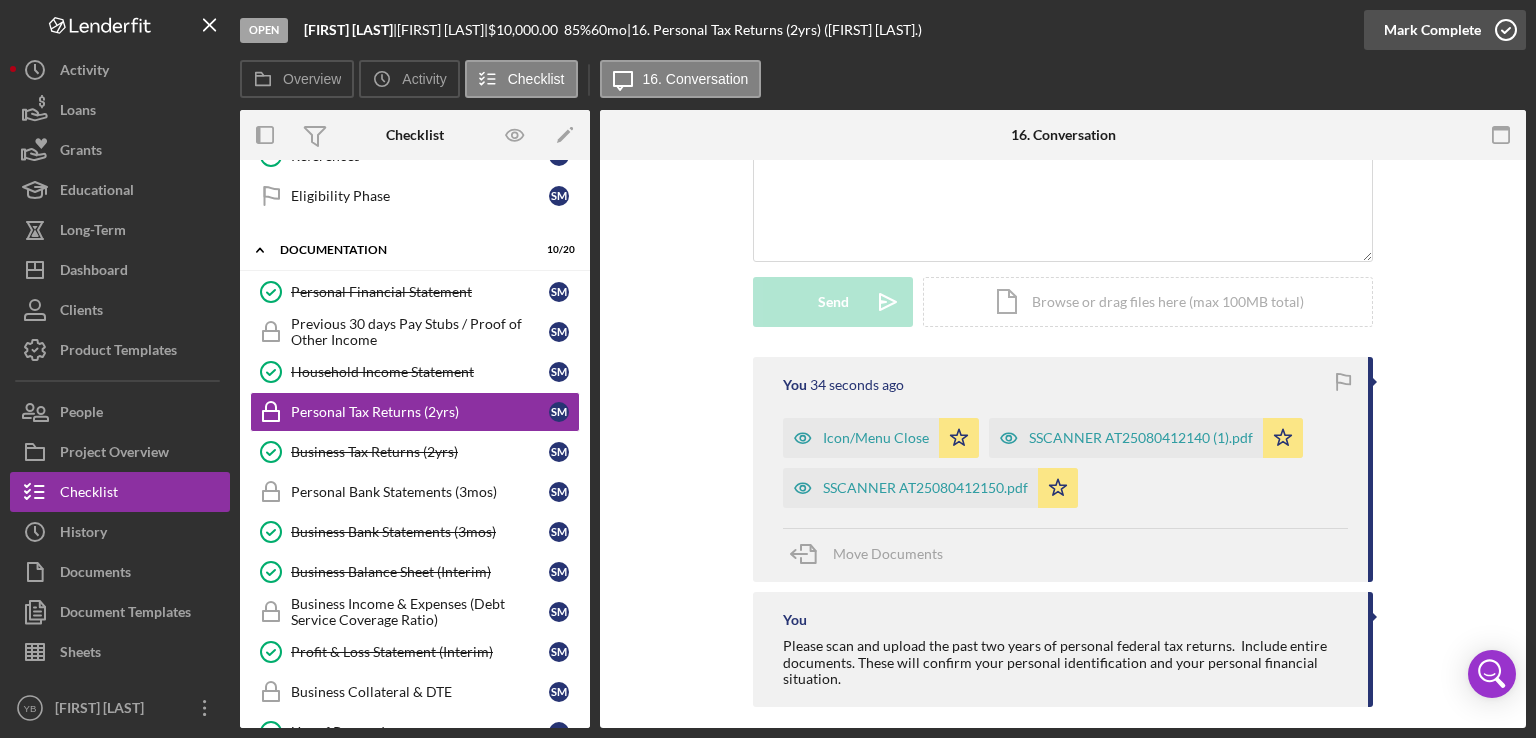 click on "Mark Complete" at bounding box center (1432, 30) 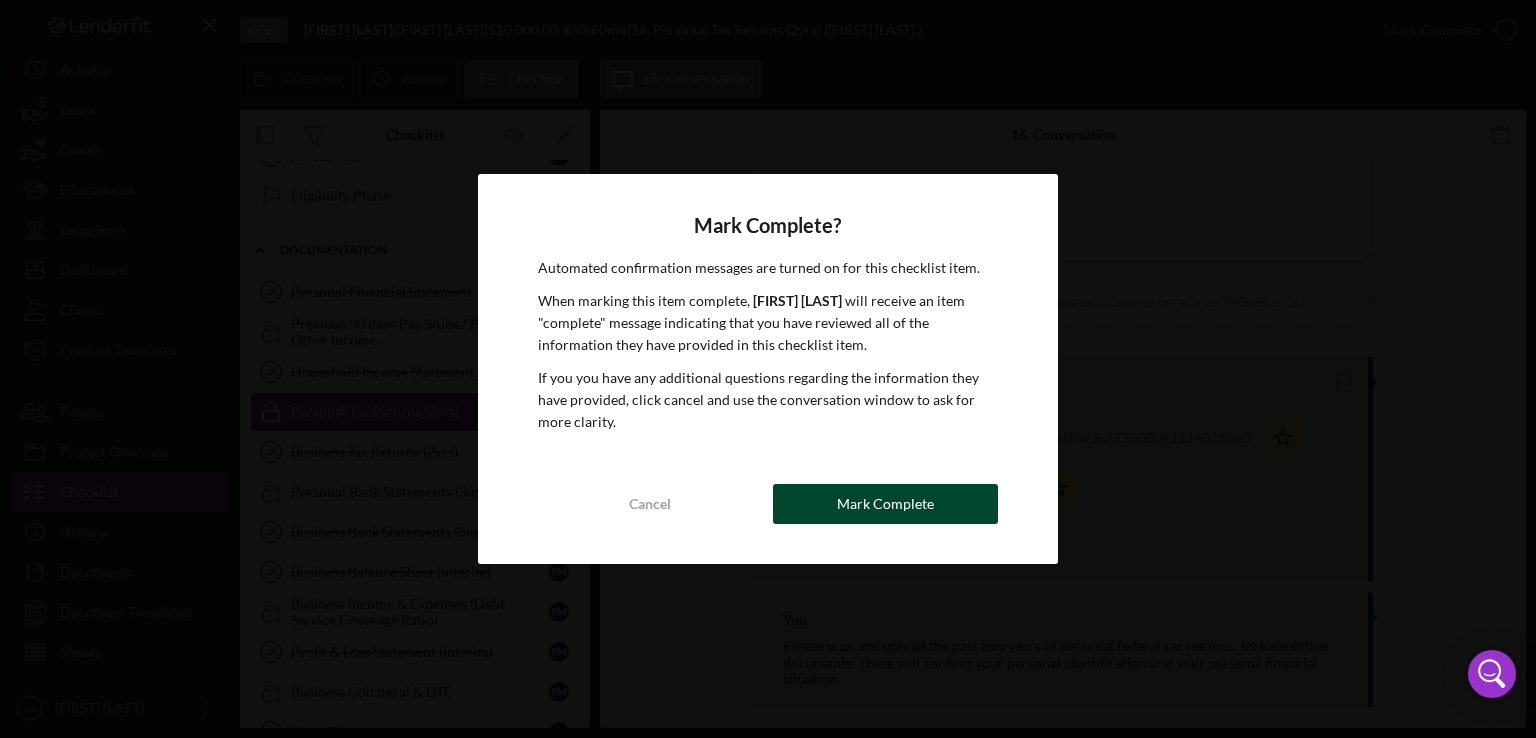 click on "Mark Complete" at bounding box center (885, 504) 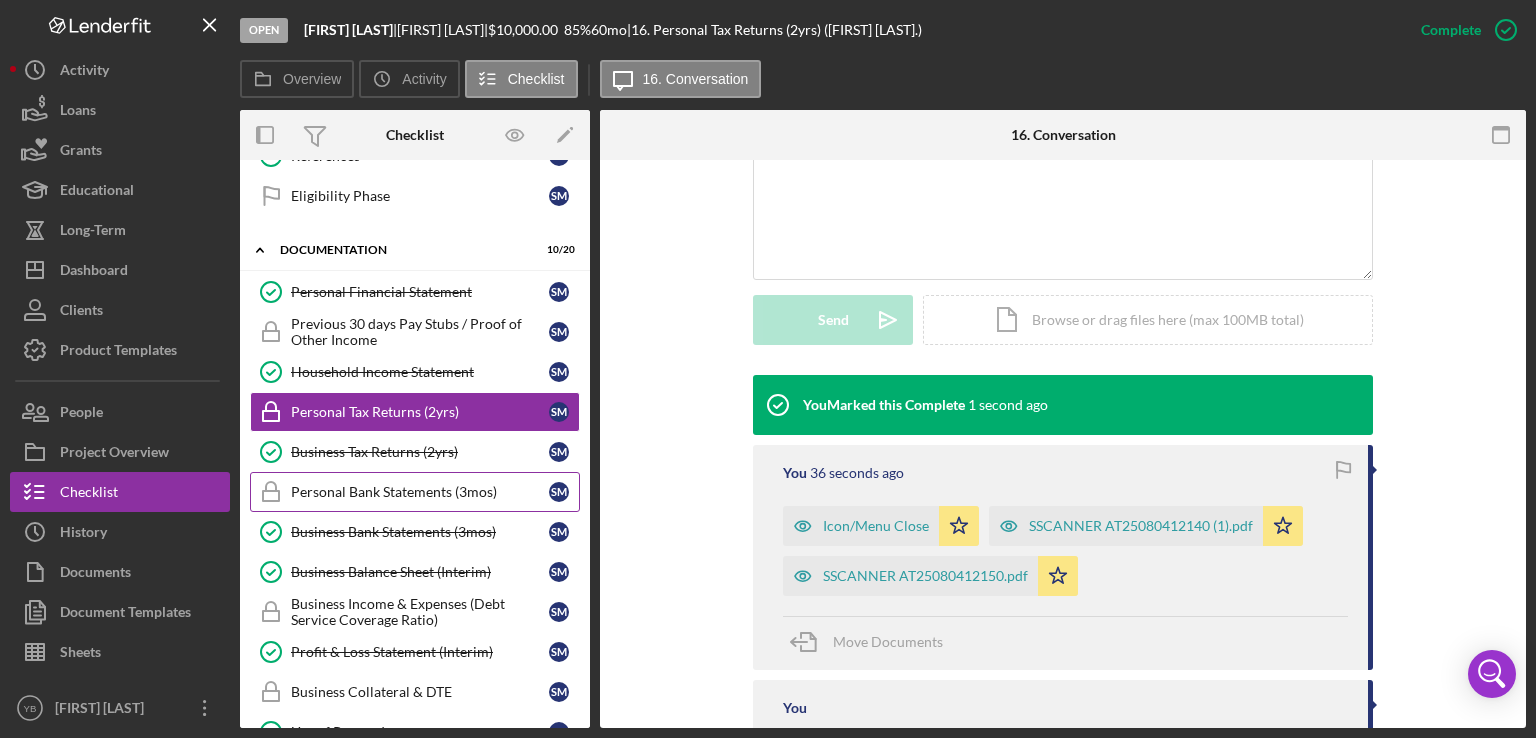 scroll, scrollTop: 470, scrollLeft: 0, axis: vertical 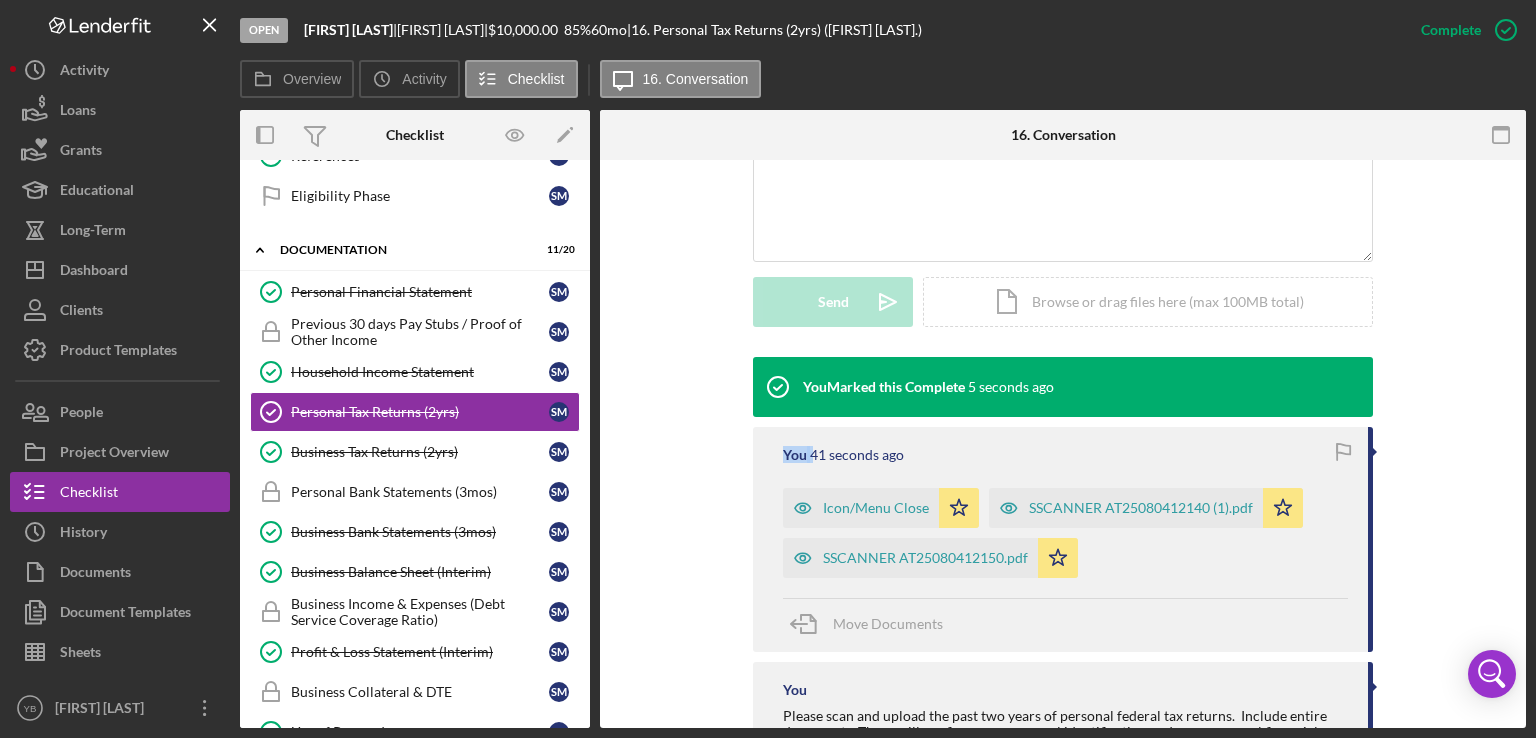 drag, startPoint x: 1527, startPoint y: 465, endPoint x: 1496, endPoint y: 392, distance: 79.30952 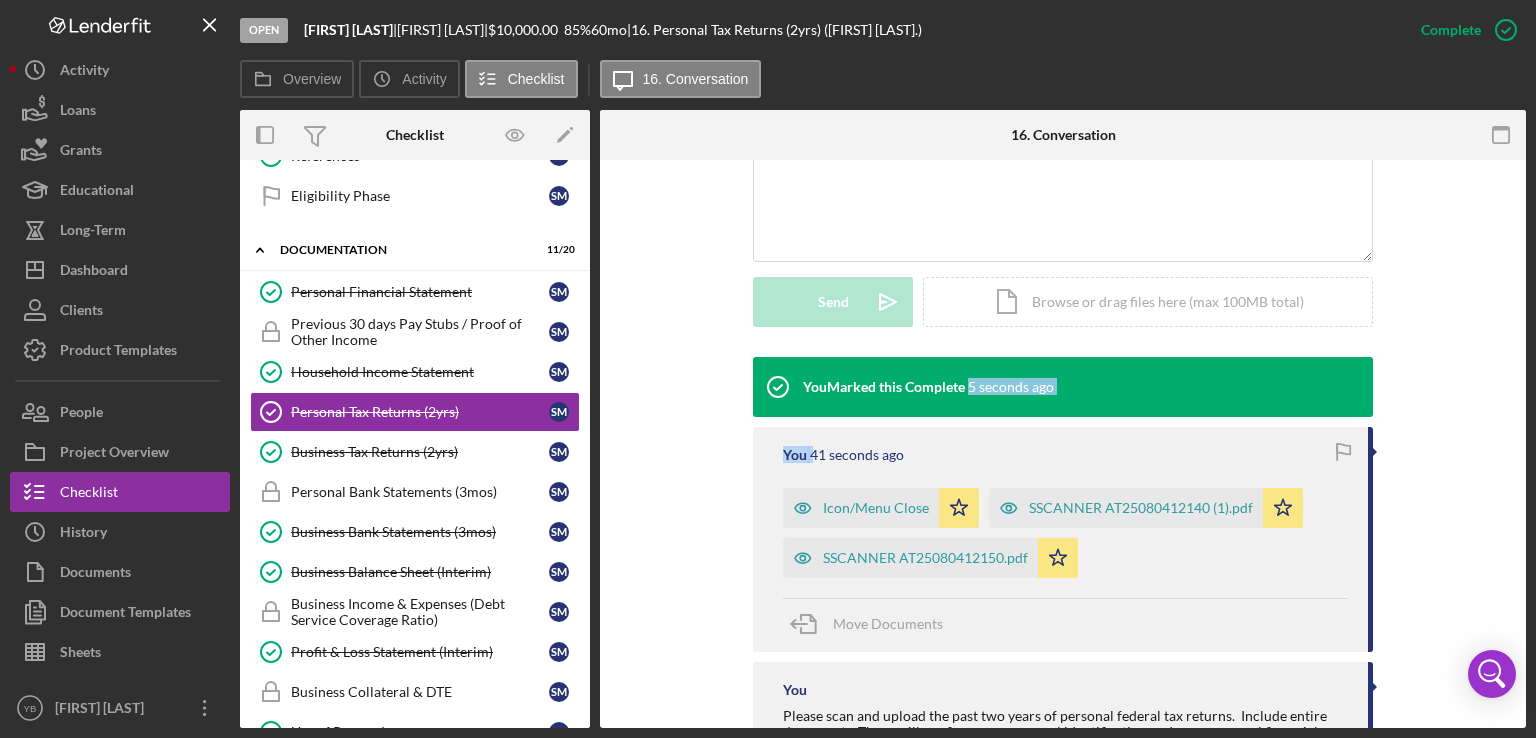 click on "This item has been marked complete. In order for  Socrates Mendez  to upload documents or edit form data, you must mark it incomplete. Mark Incomplete Visible to Client Internal Request Docs v Color teal Color pink Remove color Add row above Add row below Add column before Add column after Merge cells Split cells Remove column Remove row Remove table Send Icon/icon-invite-send Icon/Document Browse or drag files here (max 100MB total) Tap to choose files or take a photo Cancel Send Icon/icon-invite-send Icon/Message Comment You  Marked this Complete    5 seconds ago You   41 seconds ago SSCANNER AT25080412120 (1).pdf Icon/Star SSCANNER AT25080412140 (1).pdf Icon/Star SSCANNER AT25080412150.pdf Icon/Star Move Documents You   Please scan and upload the past two years of personal federal tax returns.  Include entire documents. These will confirm your personal identification and your personal financial situation." at bounding box center [1063, 253] 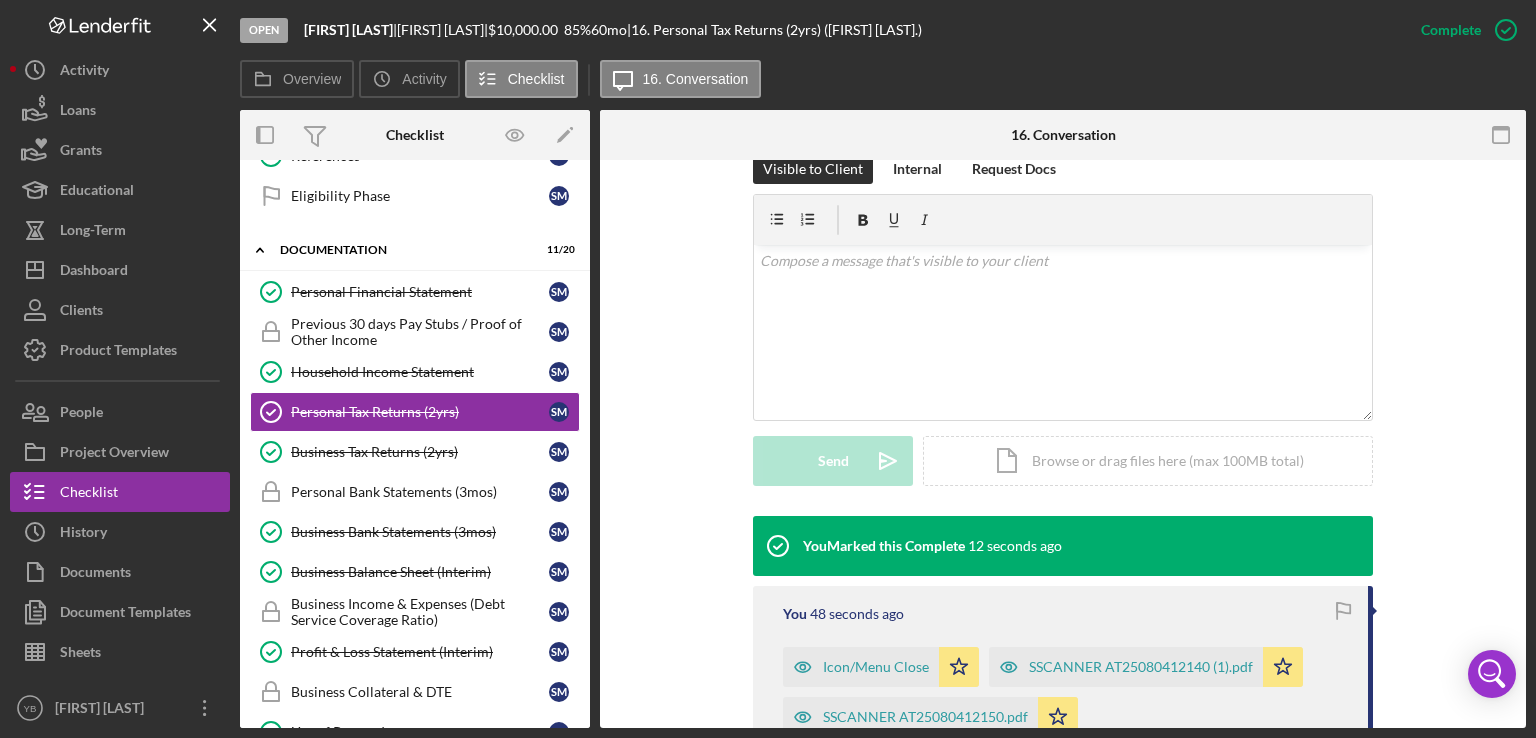 scroll, scrollTop: 248, scrollLeft: 0, axis: vertical 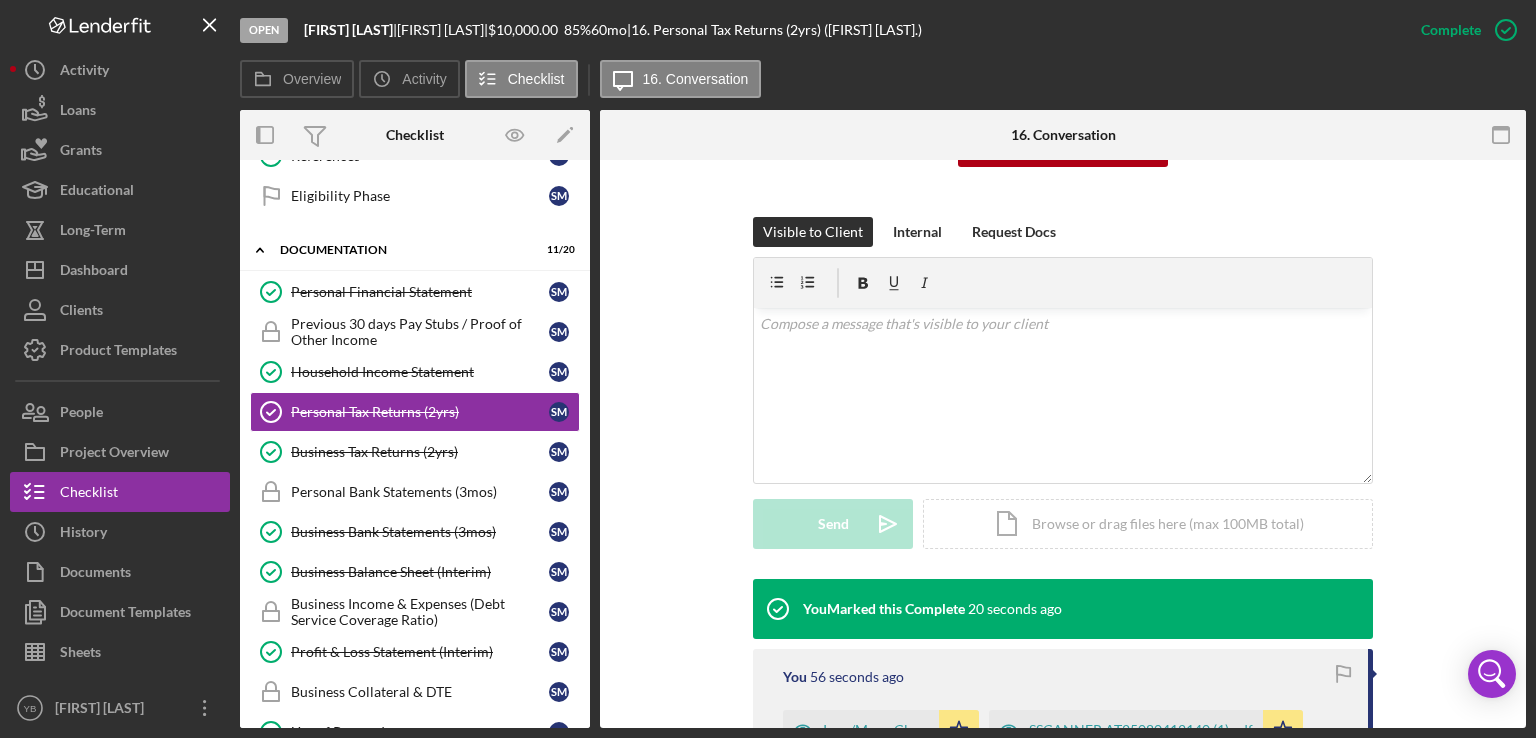 drag, startPoint x: 591, startPoint y: 505, endPoint x: 584, endPoint y: 529, distance: 25 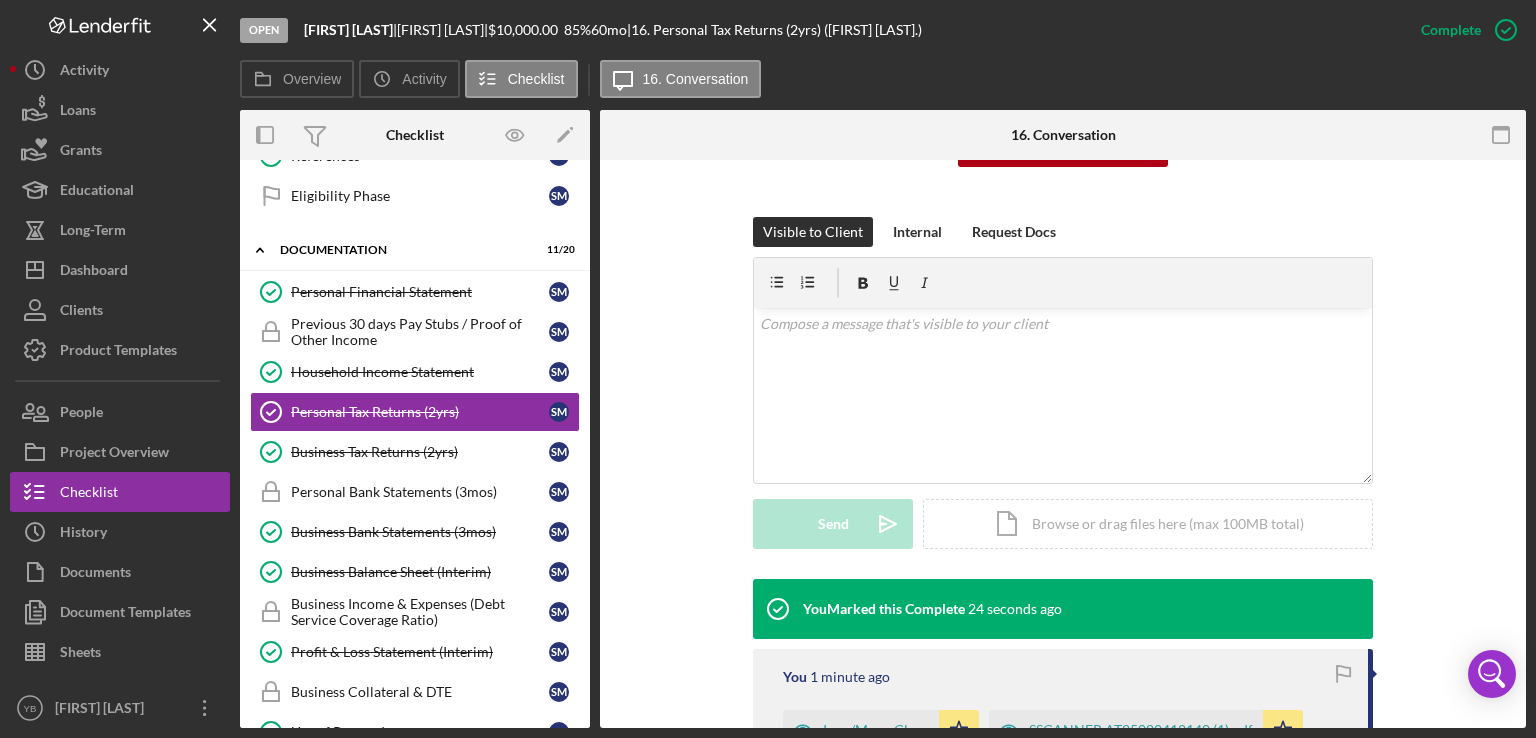 drag, startPoint x: 584, startPoint y: 529, endPoint x: 587, endPoint y: 551, distance: 22.203604 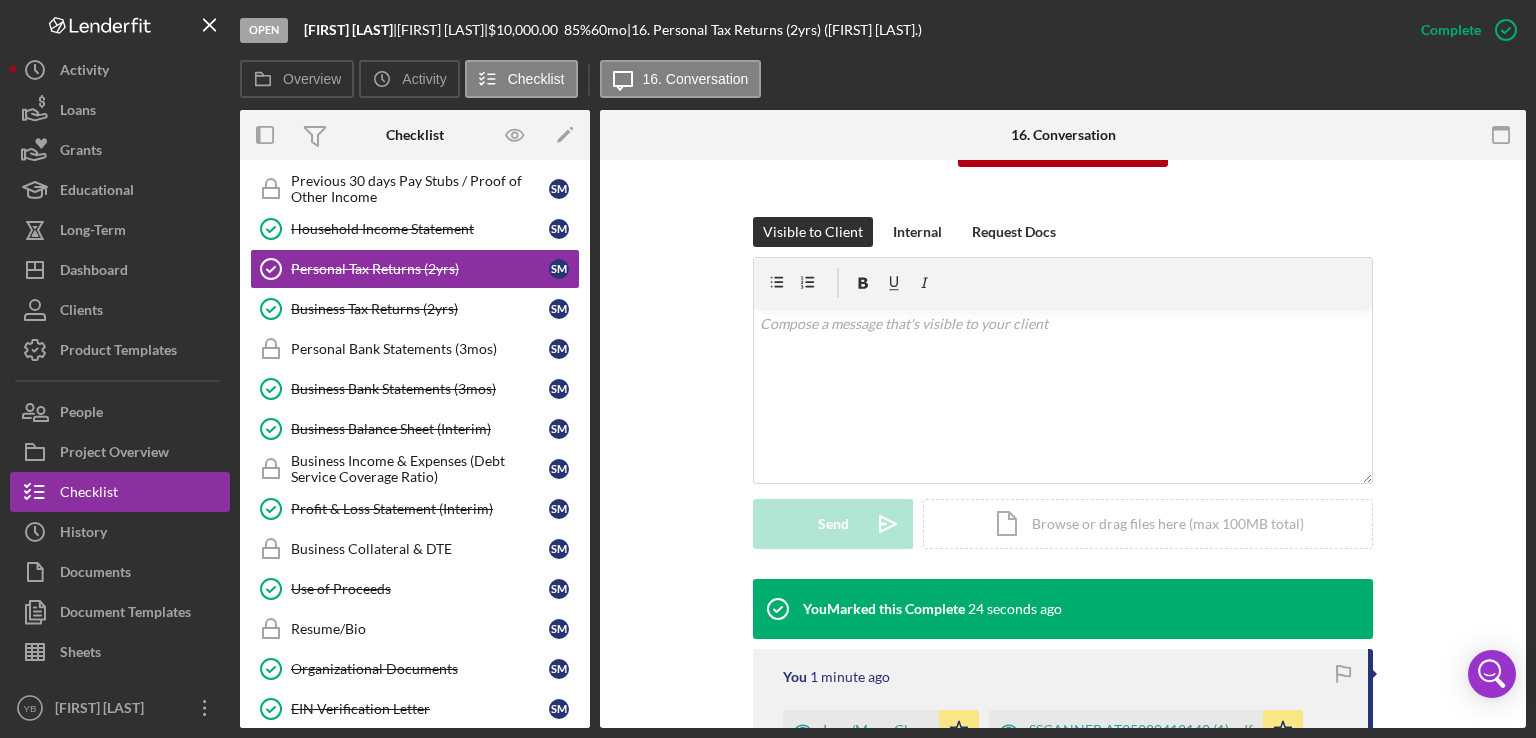 scroll, scrollTop: 796, scrollLeft: 0, axis: vertical 